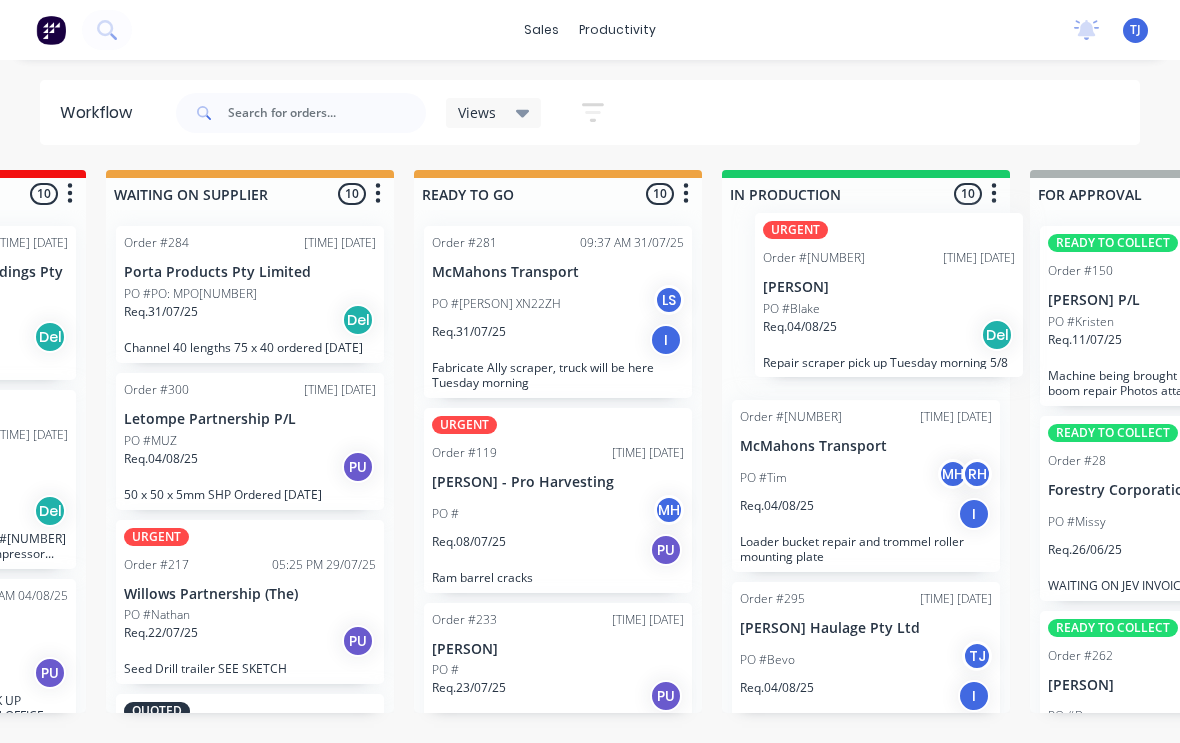 scroll, scrollTop: 1, scrollLeft: 559, axis: both 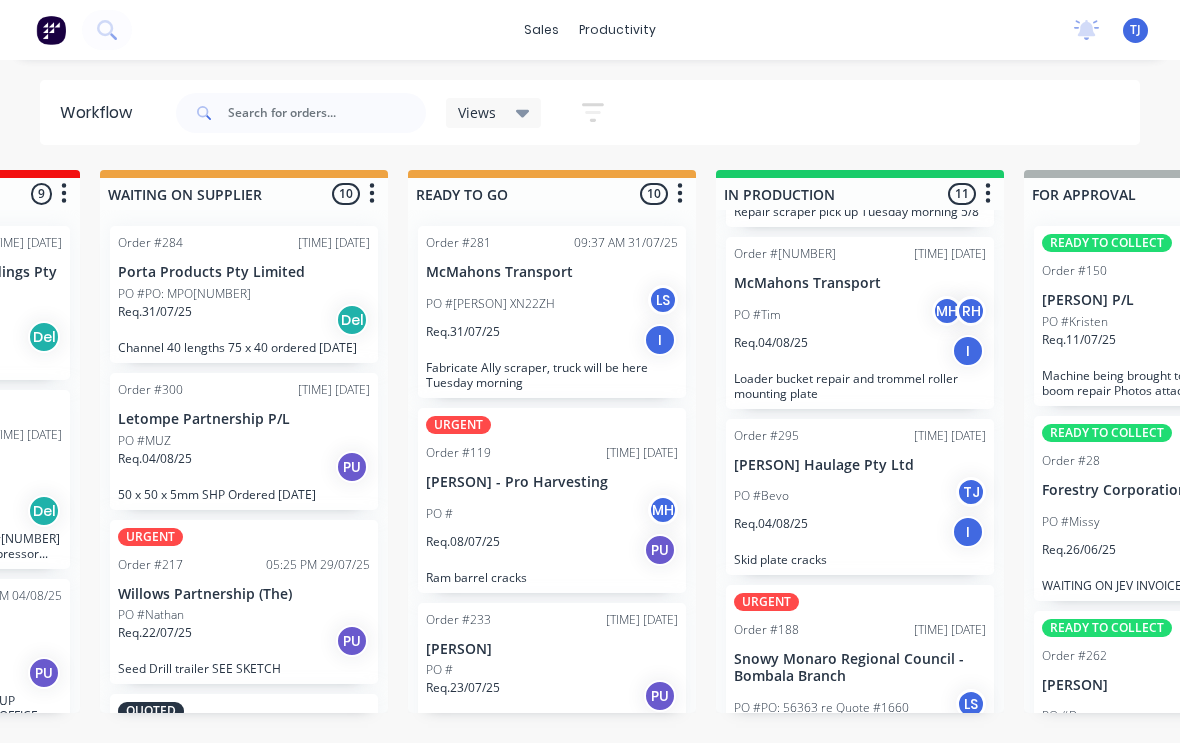 click on "PO #Bevo TJ" at bounding box center [860, 496] 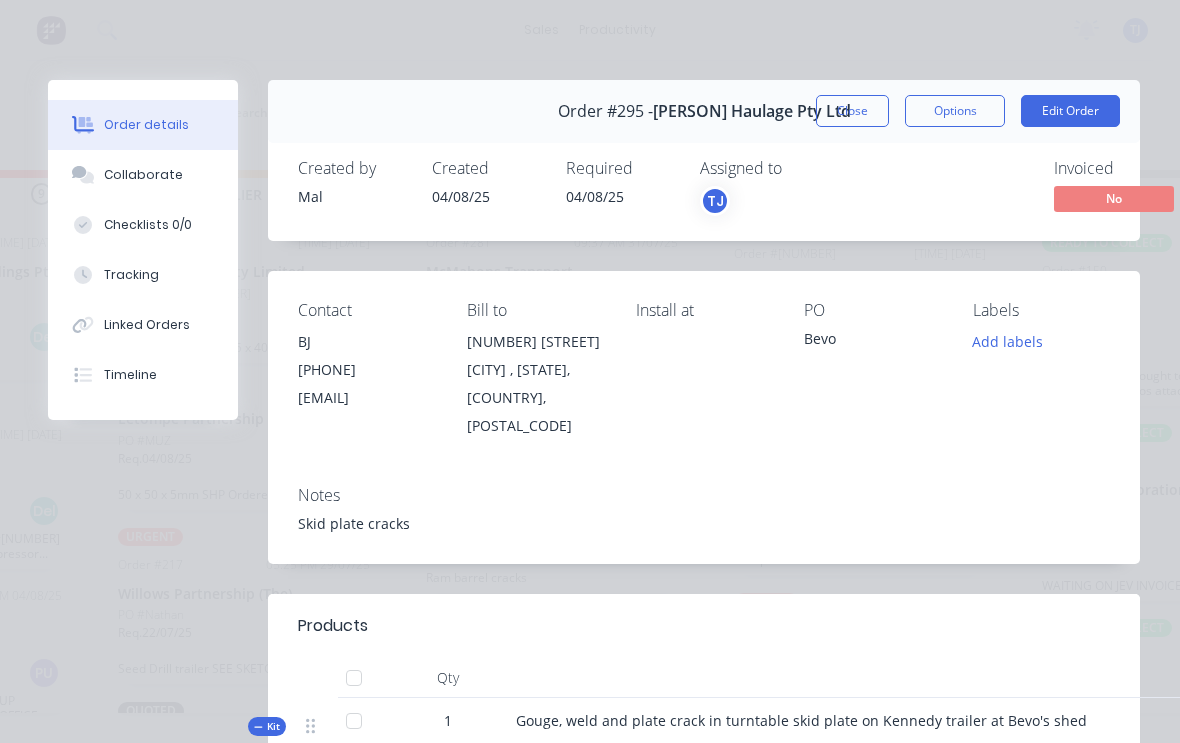 click on "Edit Order" at bounding box center [1070, 111] 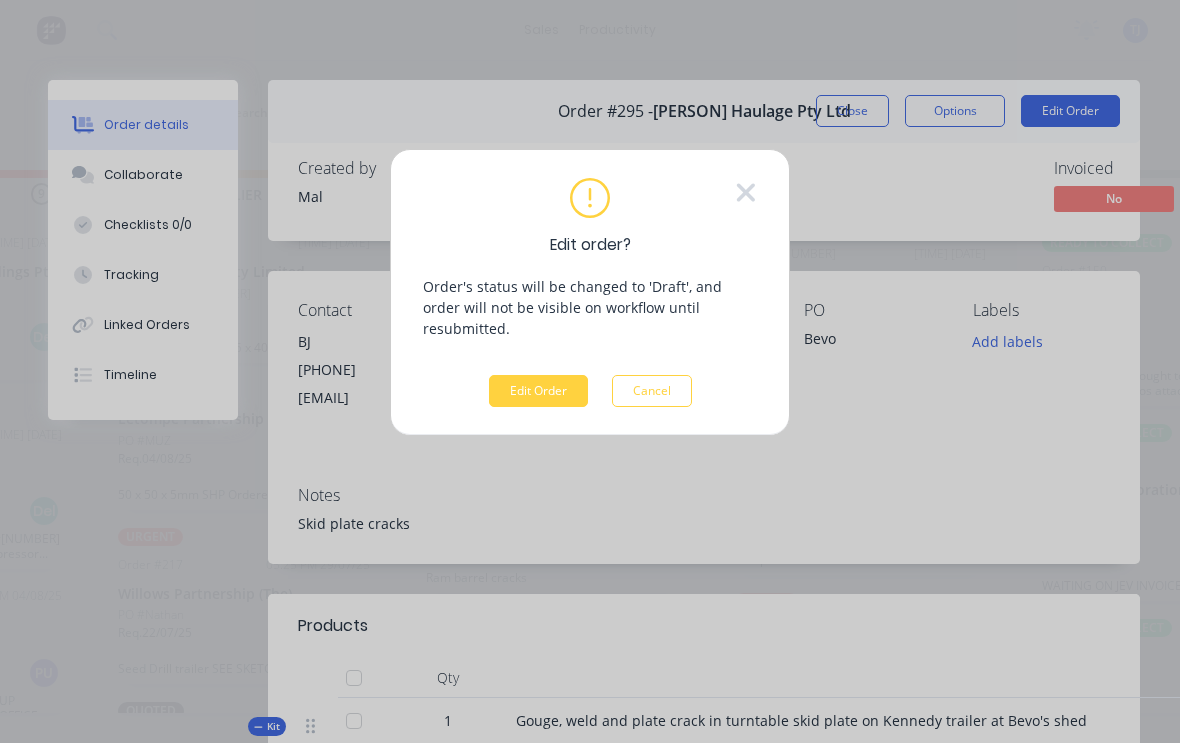 click on "Edit Order" at bounding box center [538, 391] 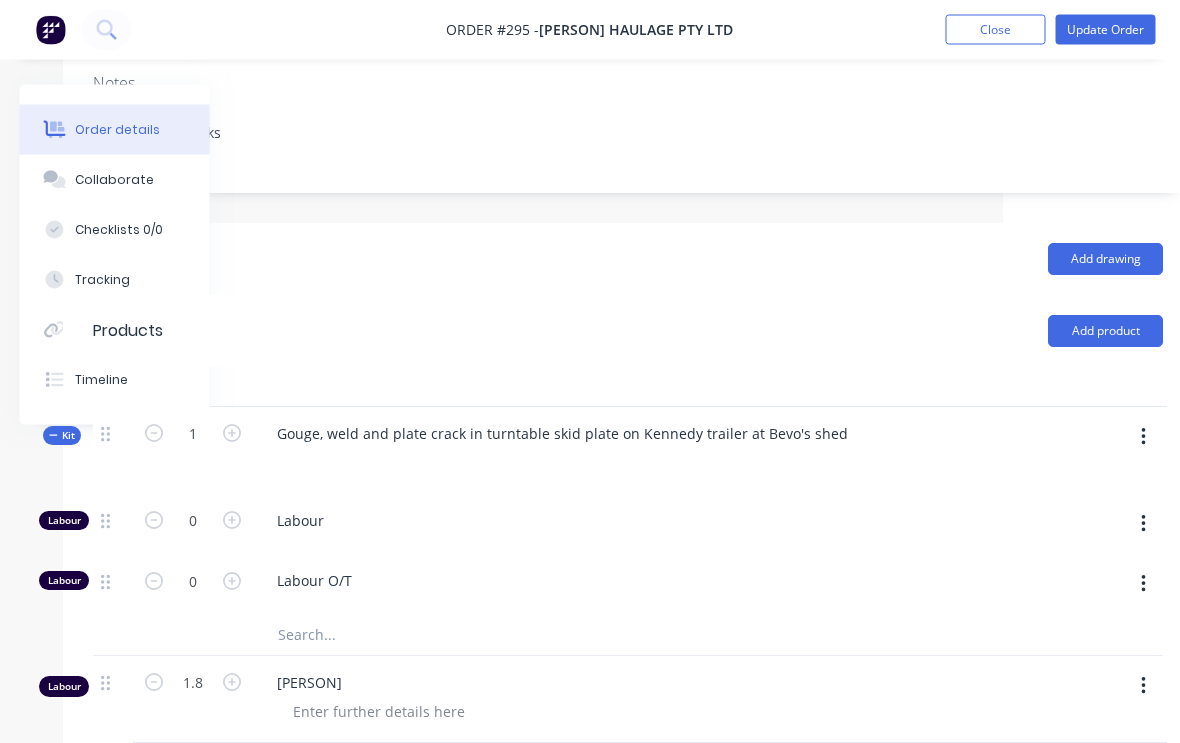 scroll, scrollTop: 363, scrollLeft: 177, axis: both 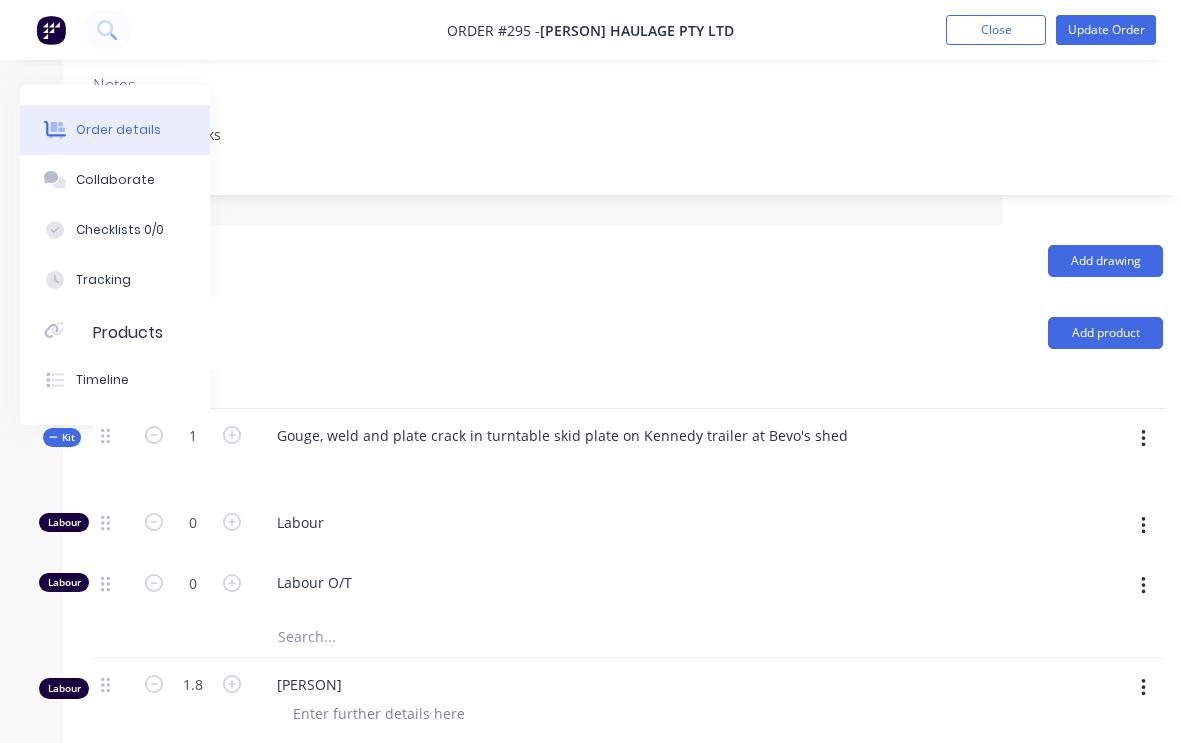 click at bounding box center (1143, 439) 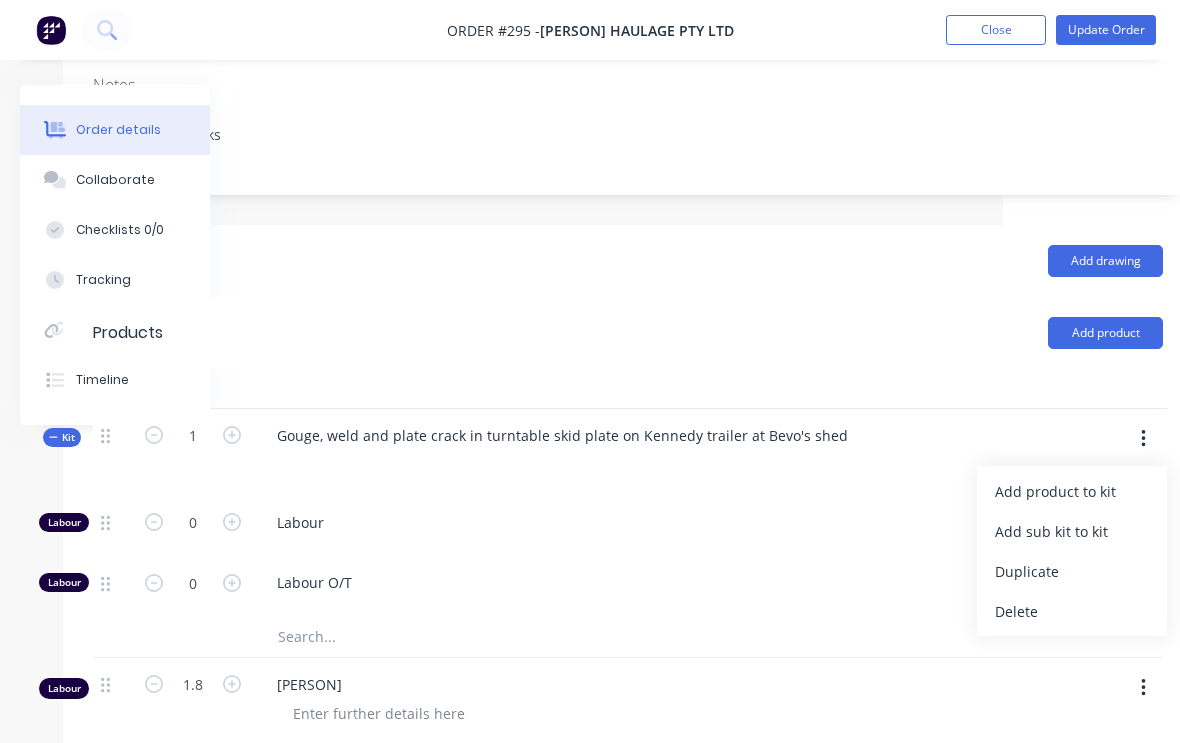 click on "Add product to kit" at bounding box center [1072, 491] 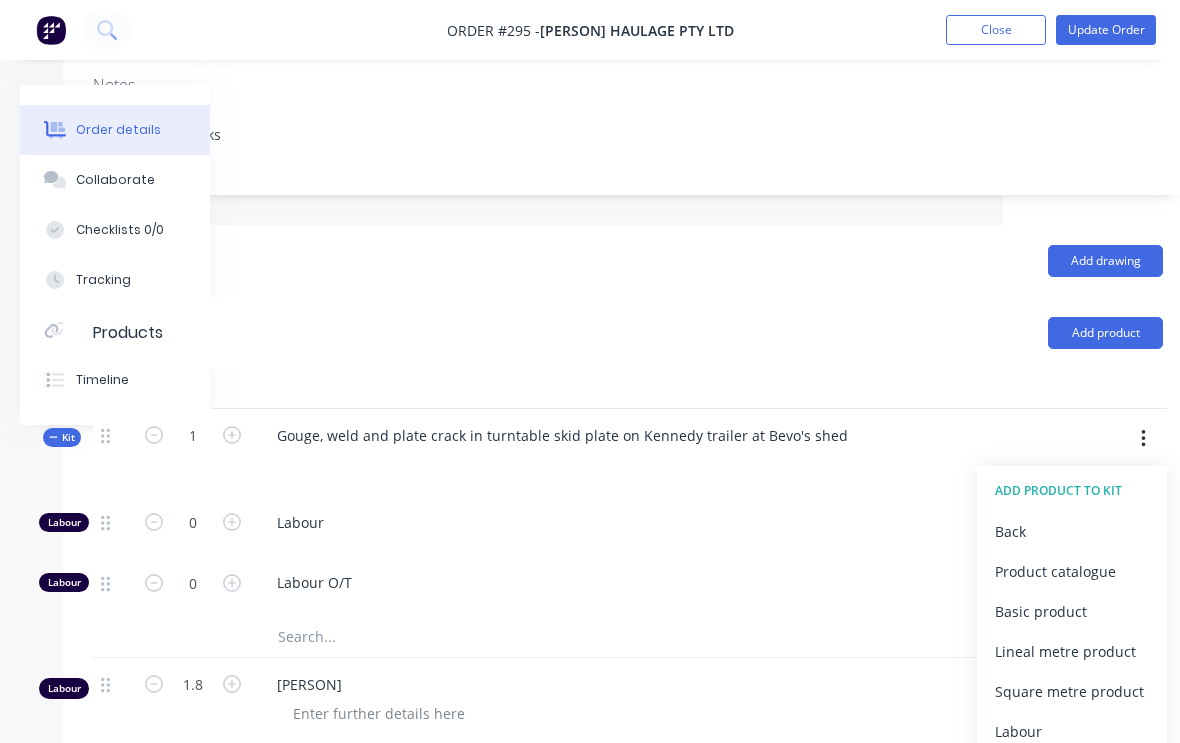 click on "Product catalogue" at bounding box center (1072, 571) 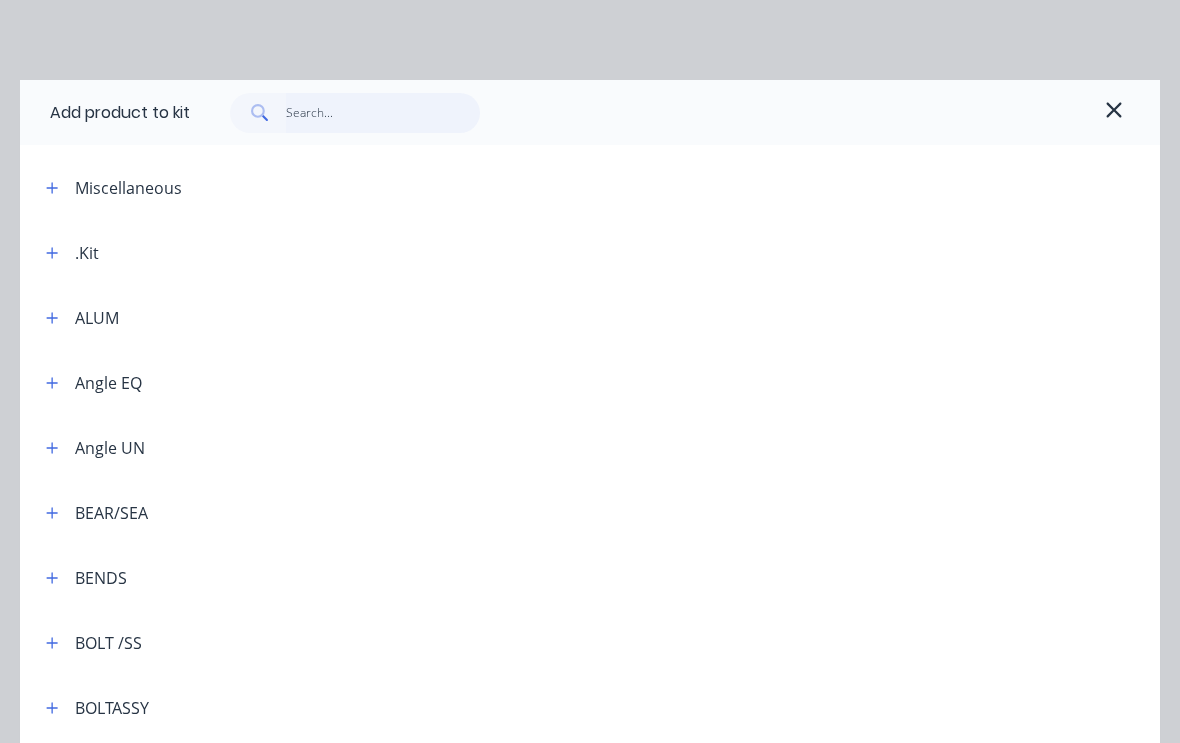 click at bounding box center [383, 113] 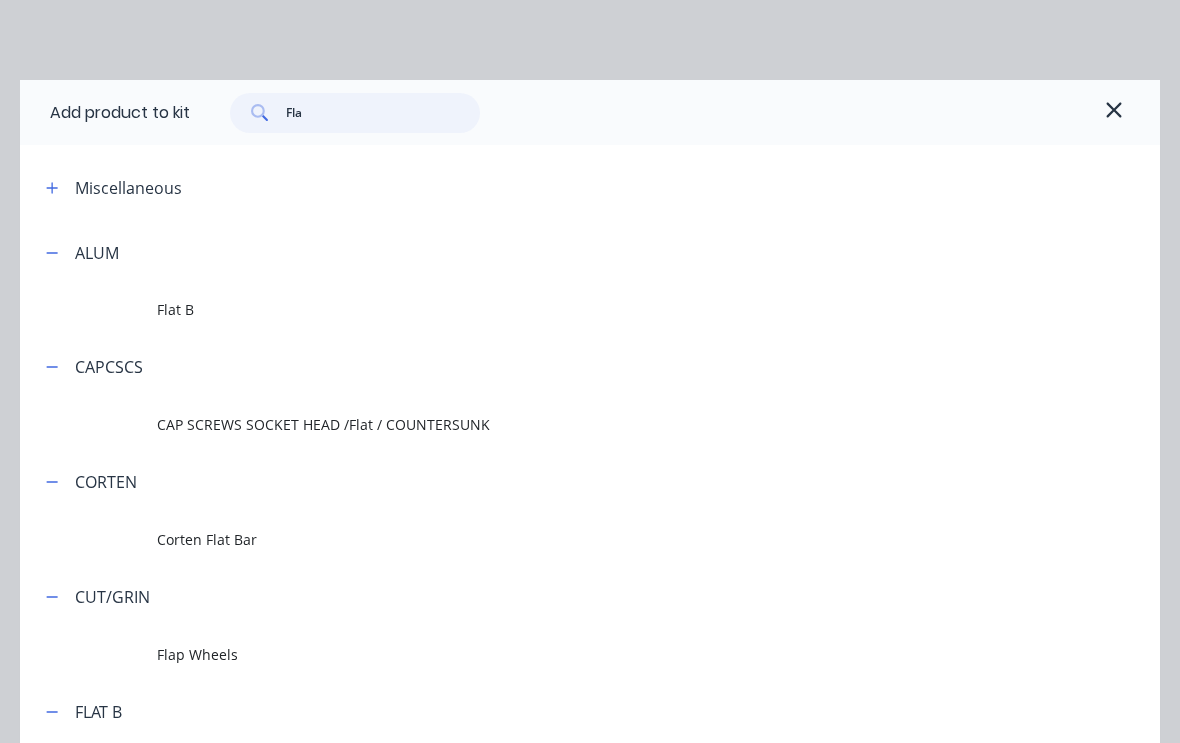 type on "Flat" 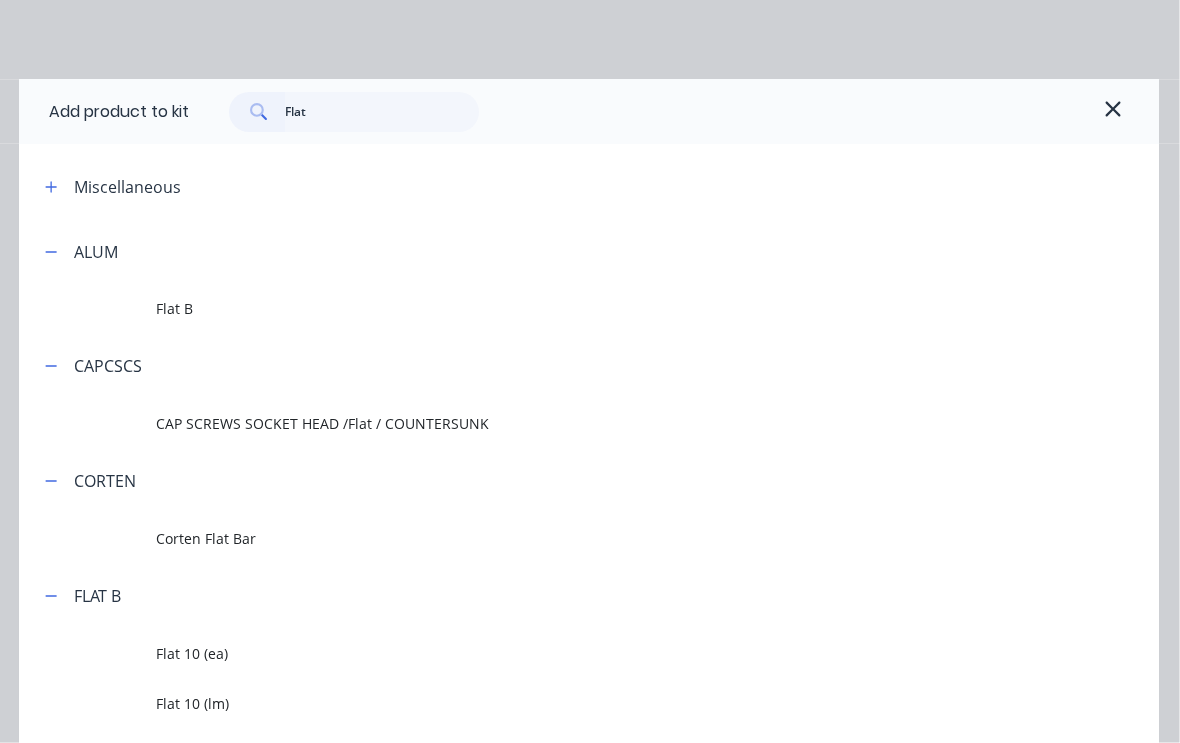 scroll, scrollTop: 363, scrollLeft: 177, axis: both 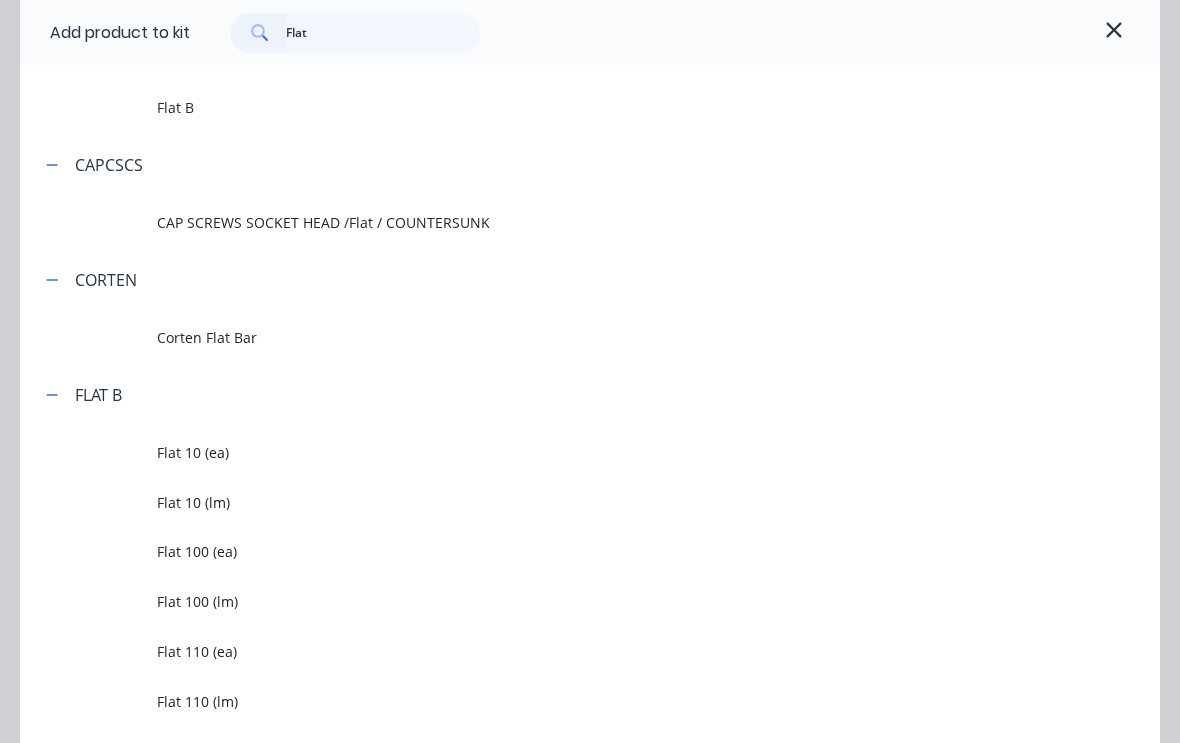 click on "Flat 100 (lm)" at bounding box center [558, 601] 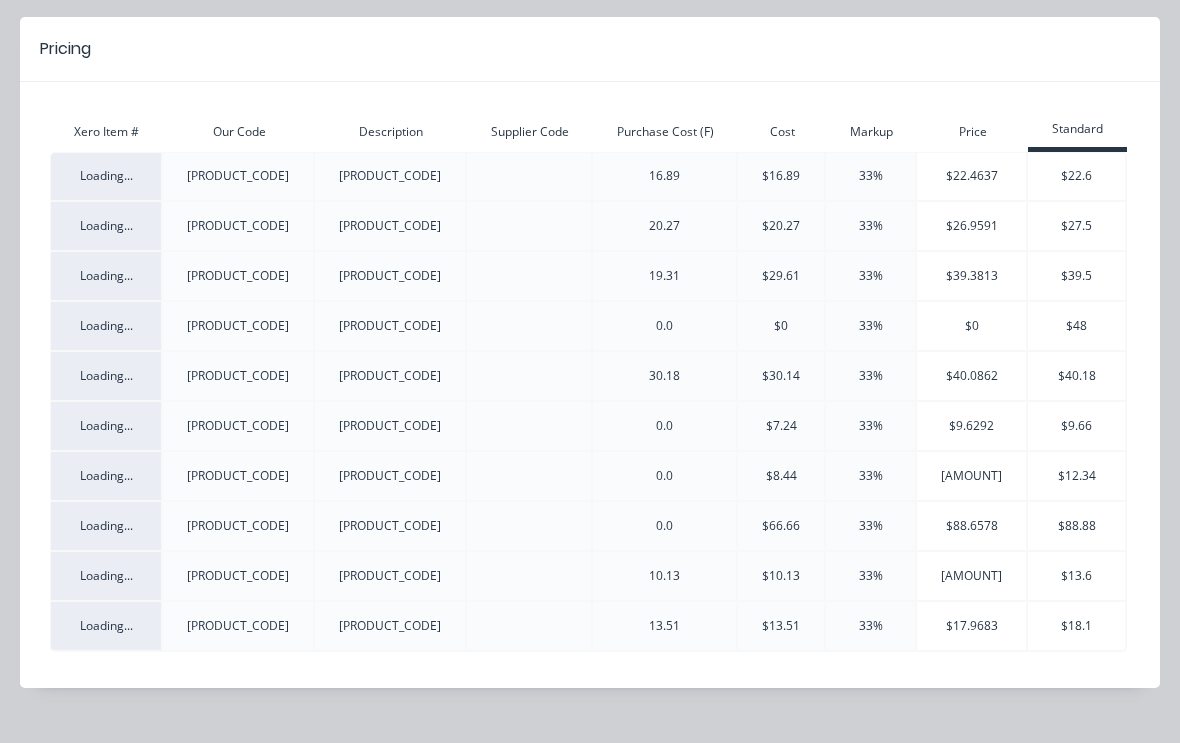 scroll, scrollTop: 170, scrollLeft: 0, axis: vertical 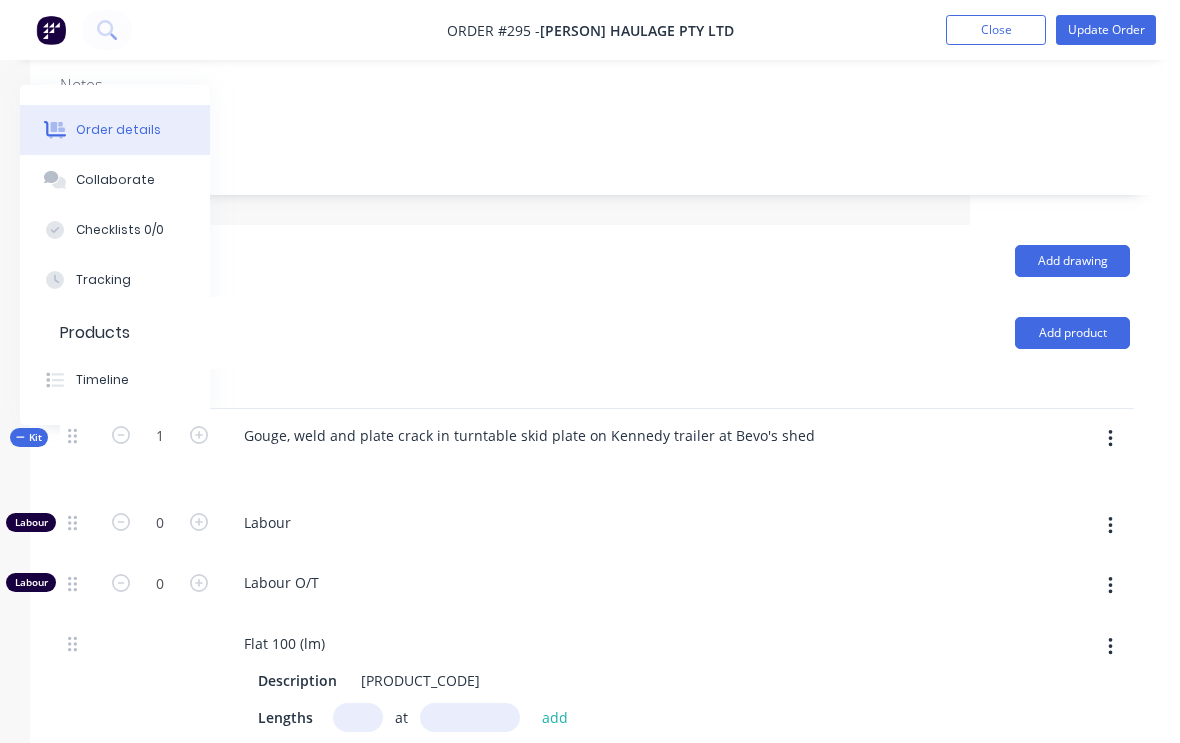 click at bounding box center (358, 717) 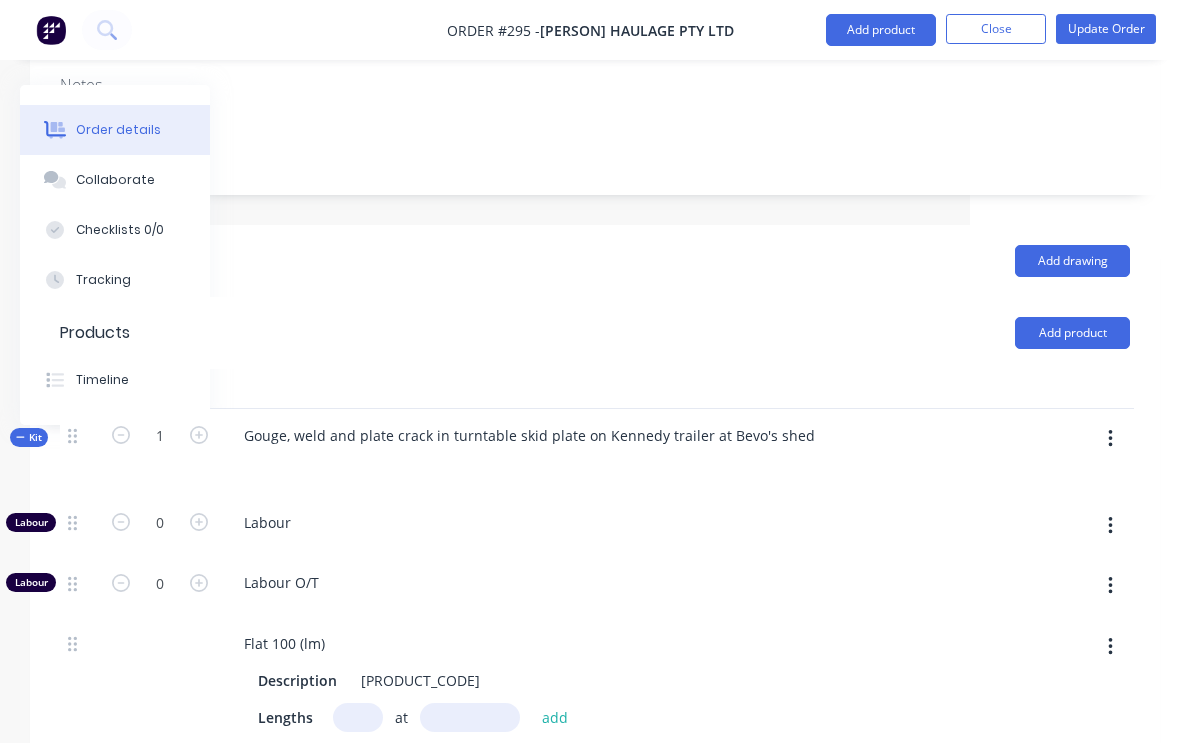 scroll, scrollTop: 453, scrollLeft: 0, axis: vertical 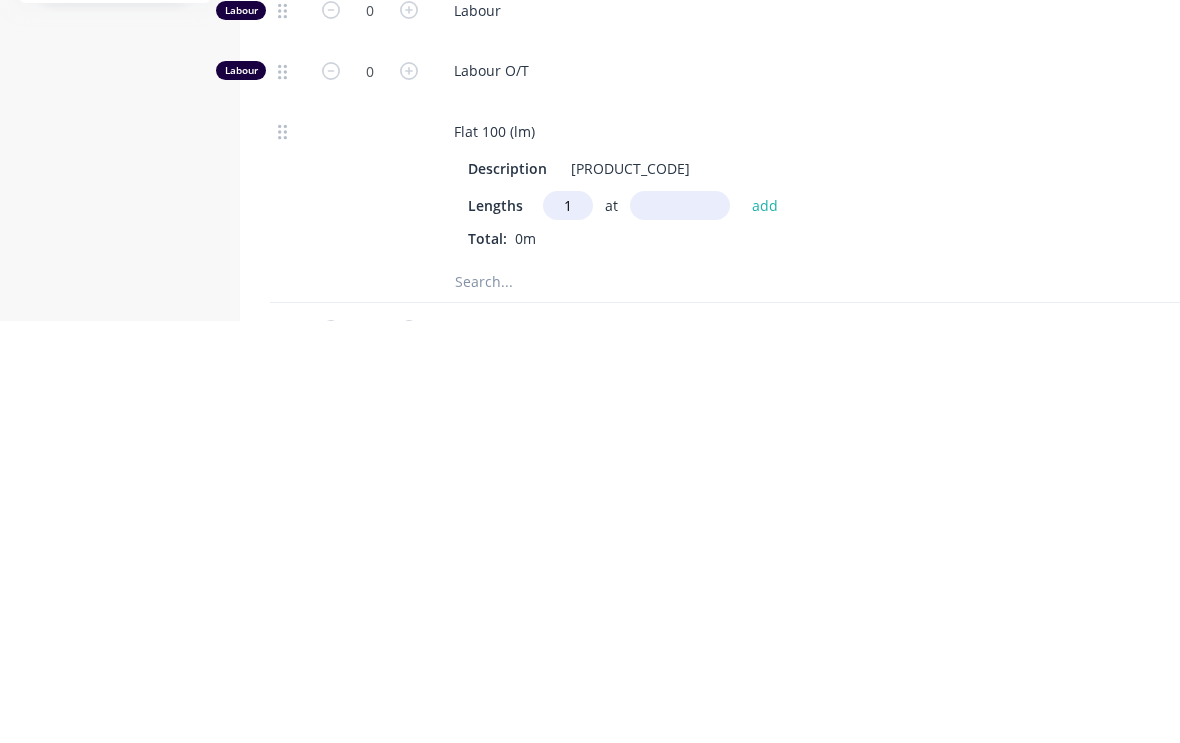 type on "1" 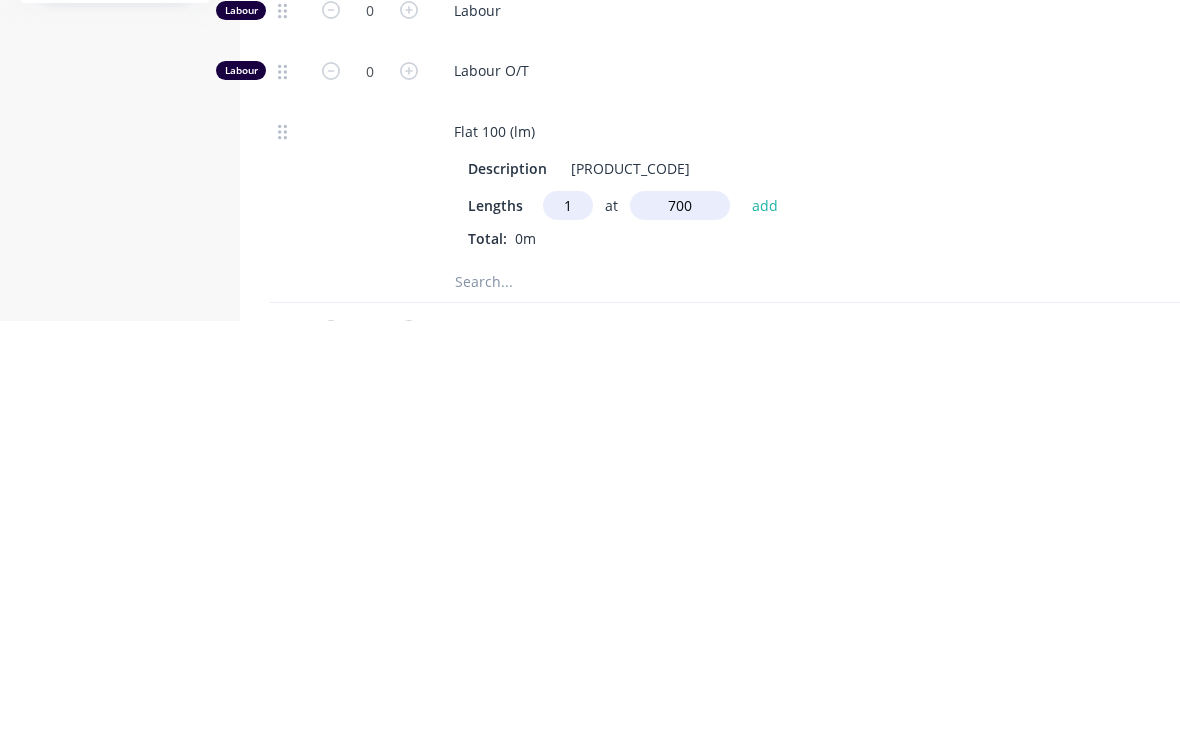 type on "700" 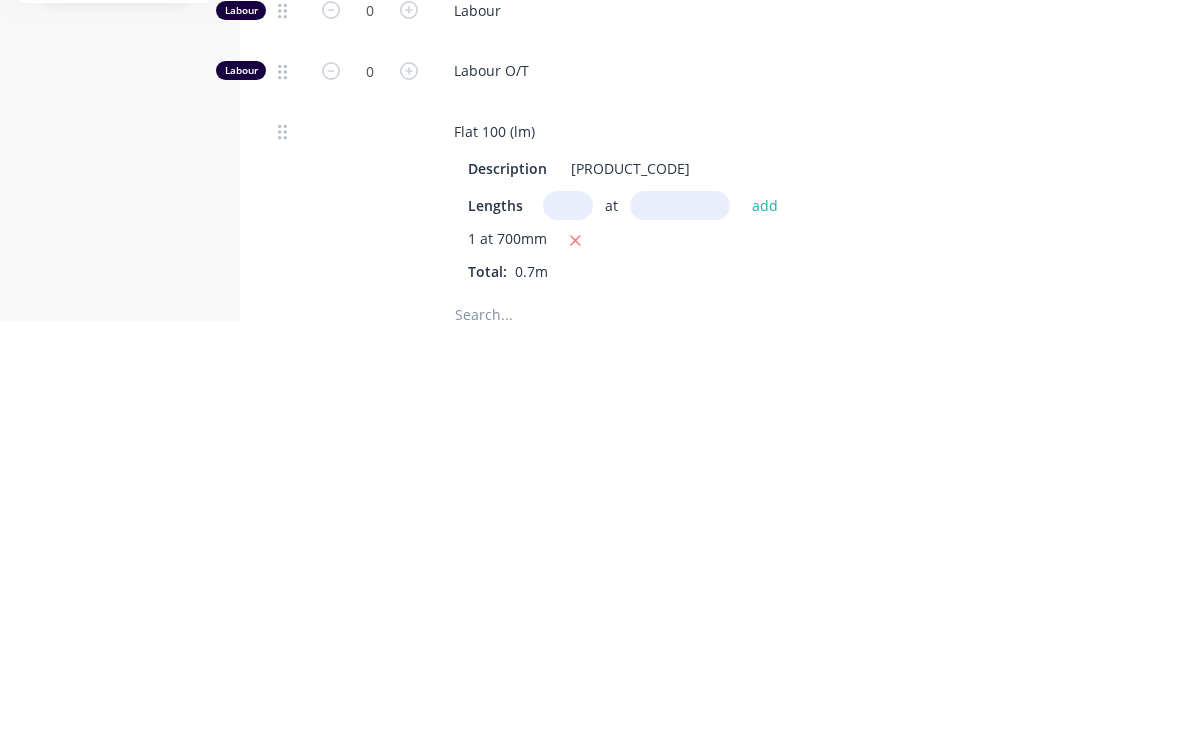 scroll, scrollTop: 876, scrollLeft: 0, axis: vertical 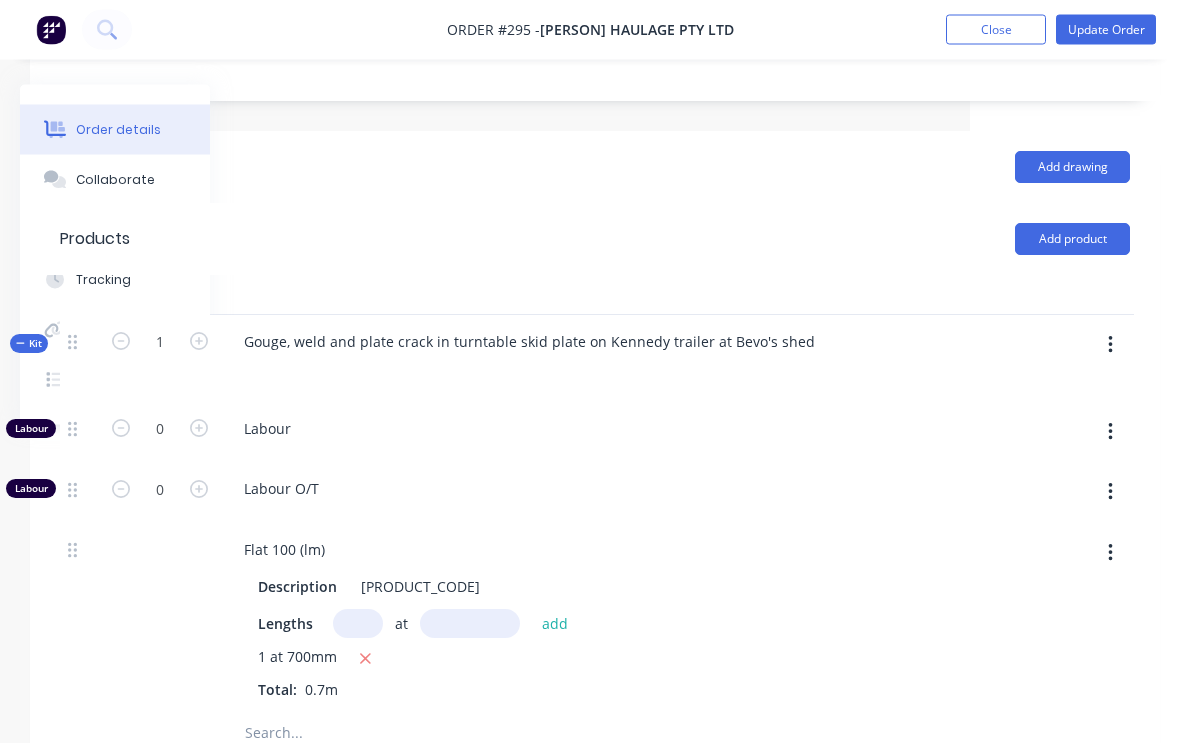 click at bounding box center [1110, 346] 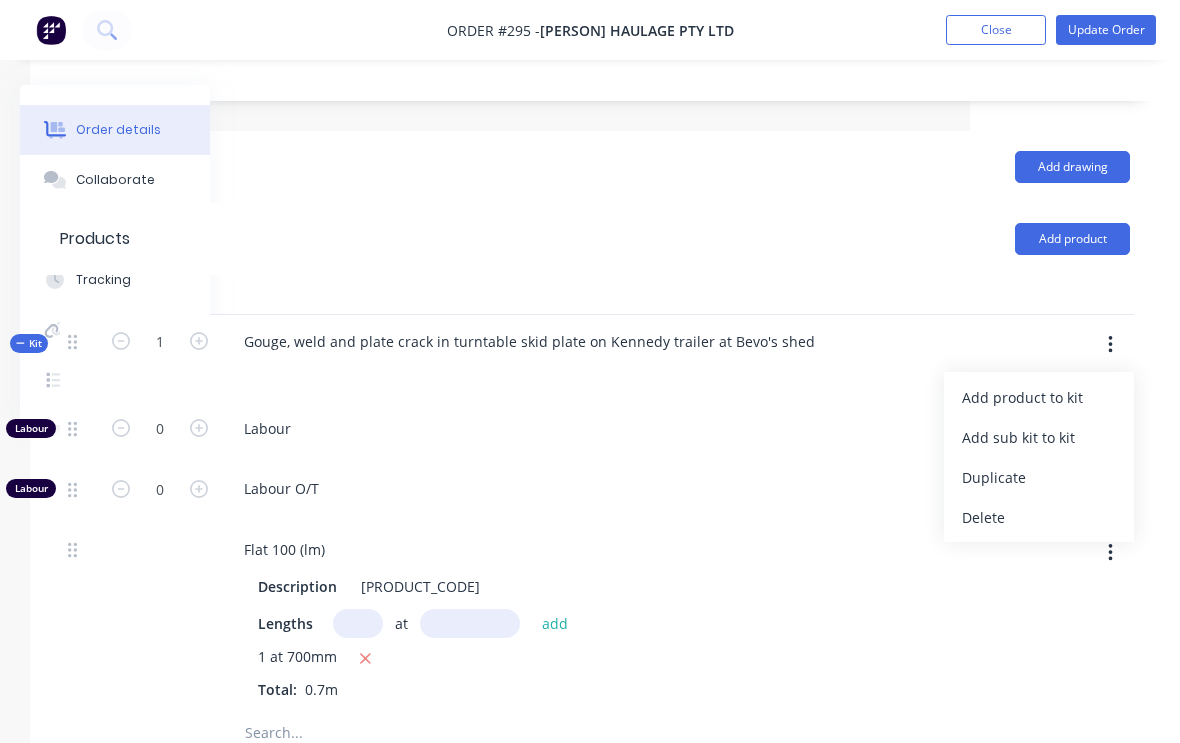 click on "Add product to kit" at bounding box center [1039, 397] 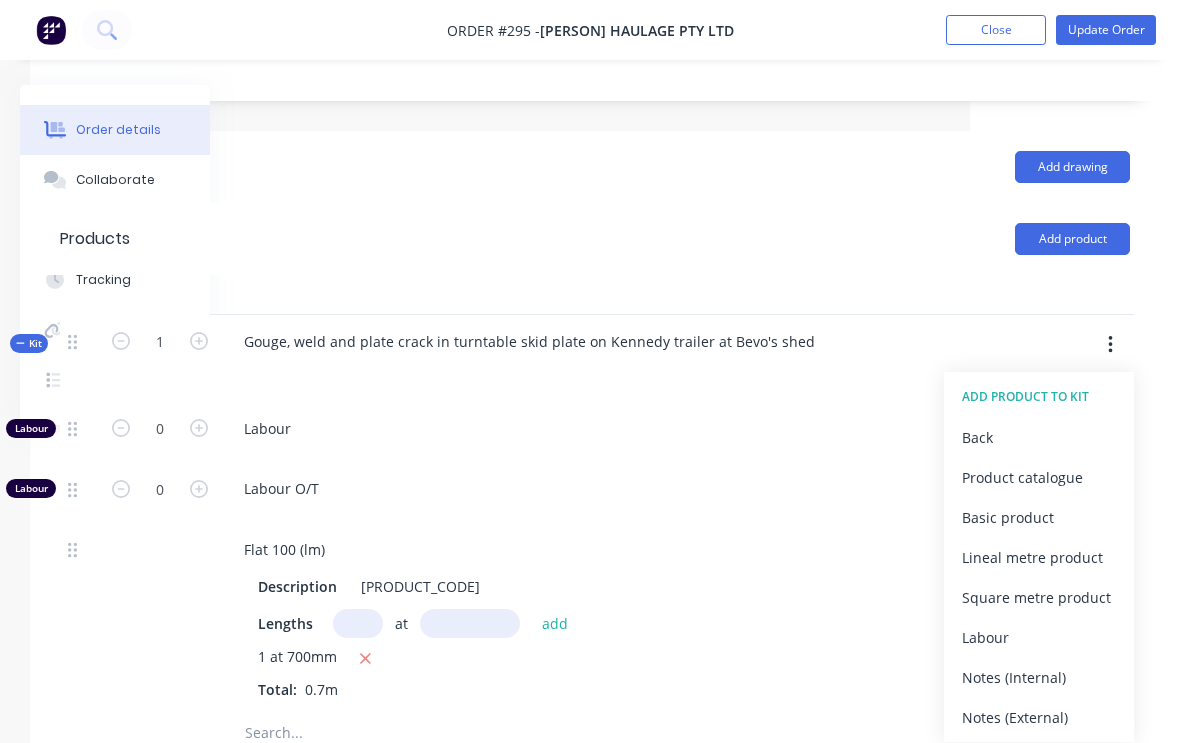 click on "Product catalogue" at bounding box center [1039, 477] 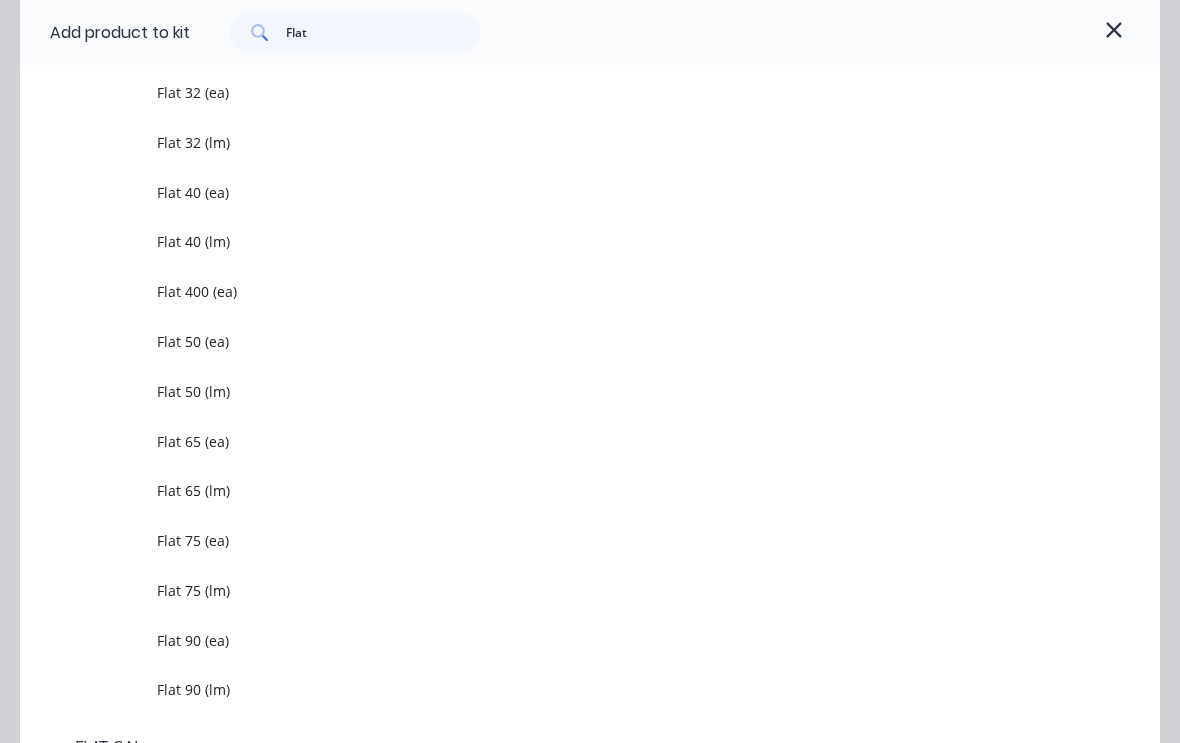 scroll, scrollTop: 1824, scrollLeft: 0, axis: vertical 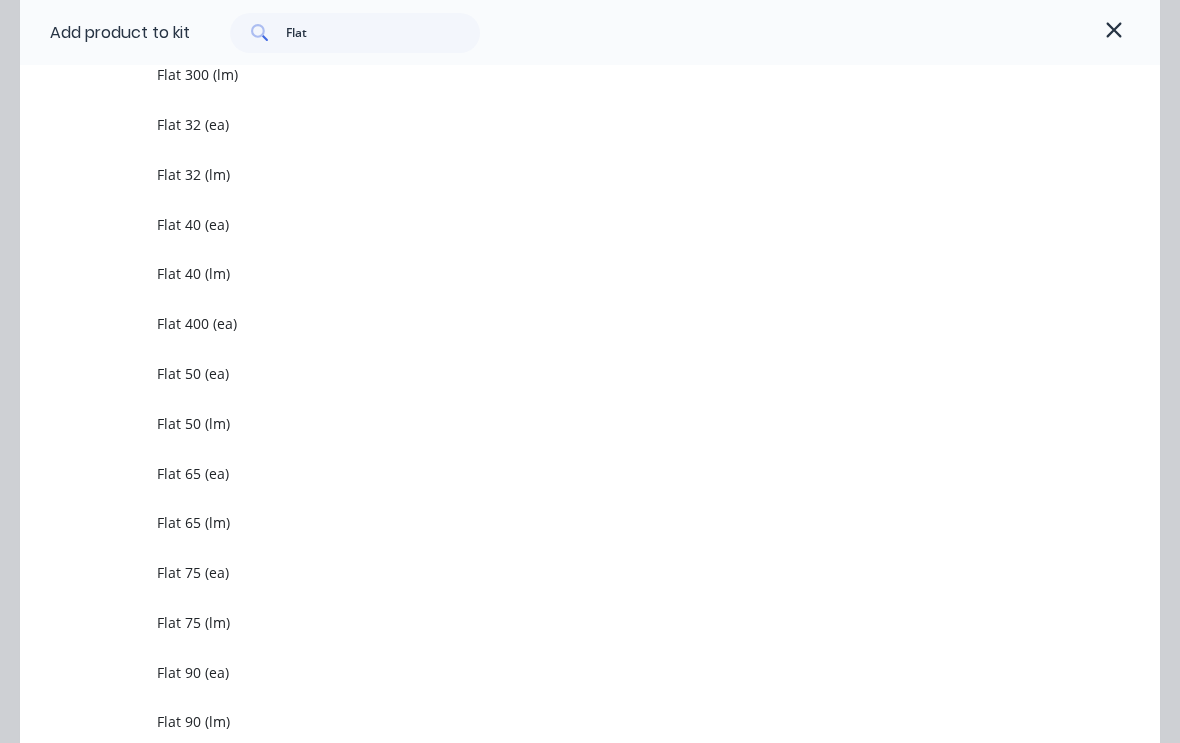 click on "Flat 50 (lm)" at bounding box center [558, 423] 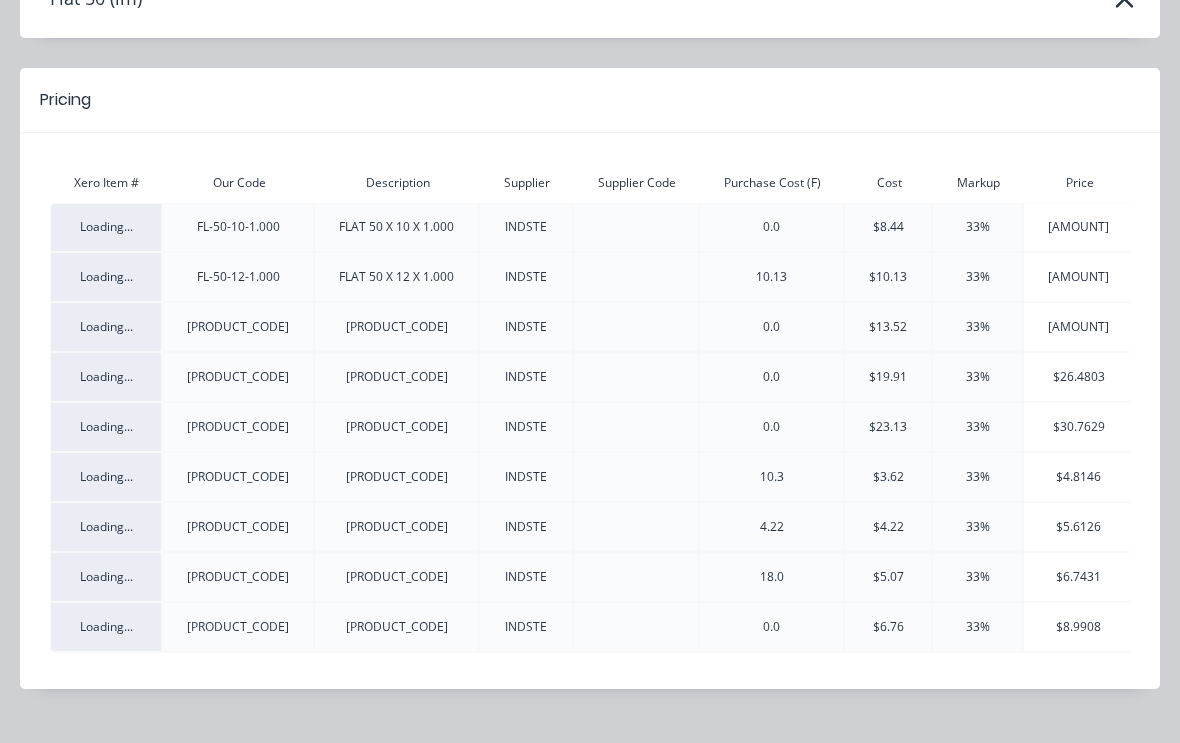 scroll, scrollTop: 120, scrollLeft: 0, axis: vertical 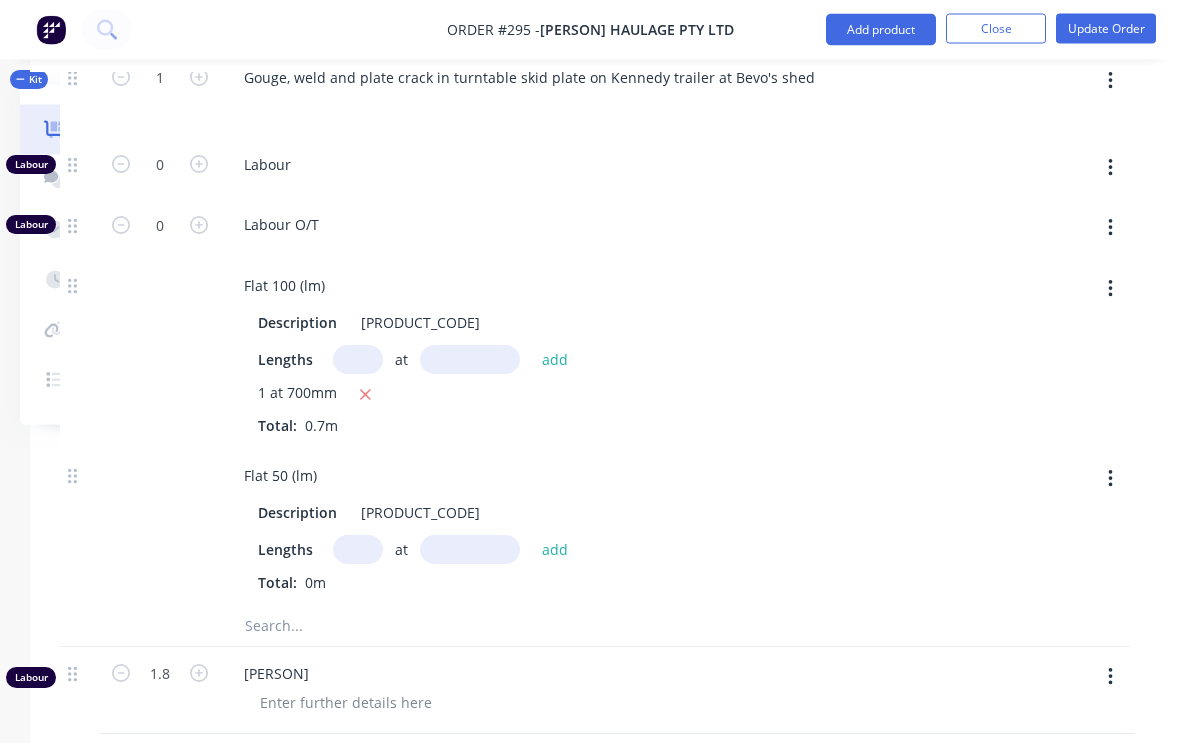 click at bounding box center [358, 550] 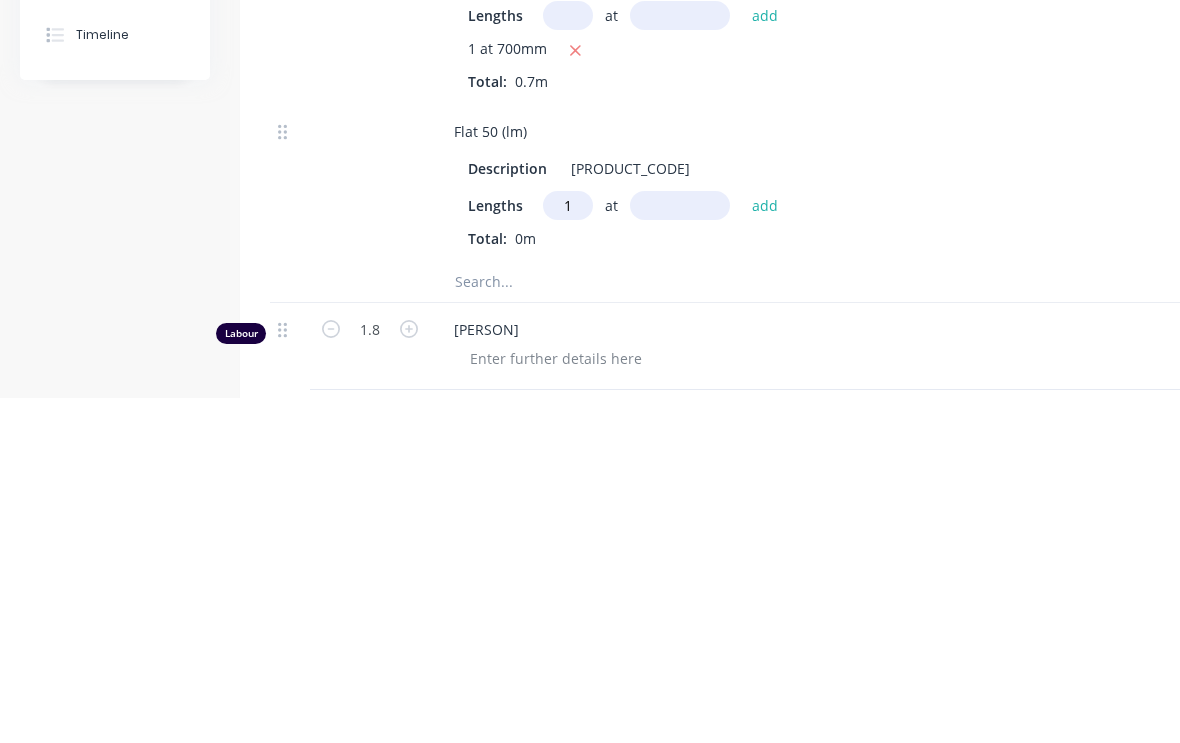 type on "1" 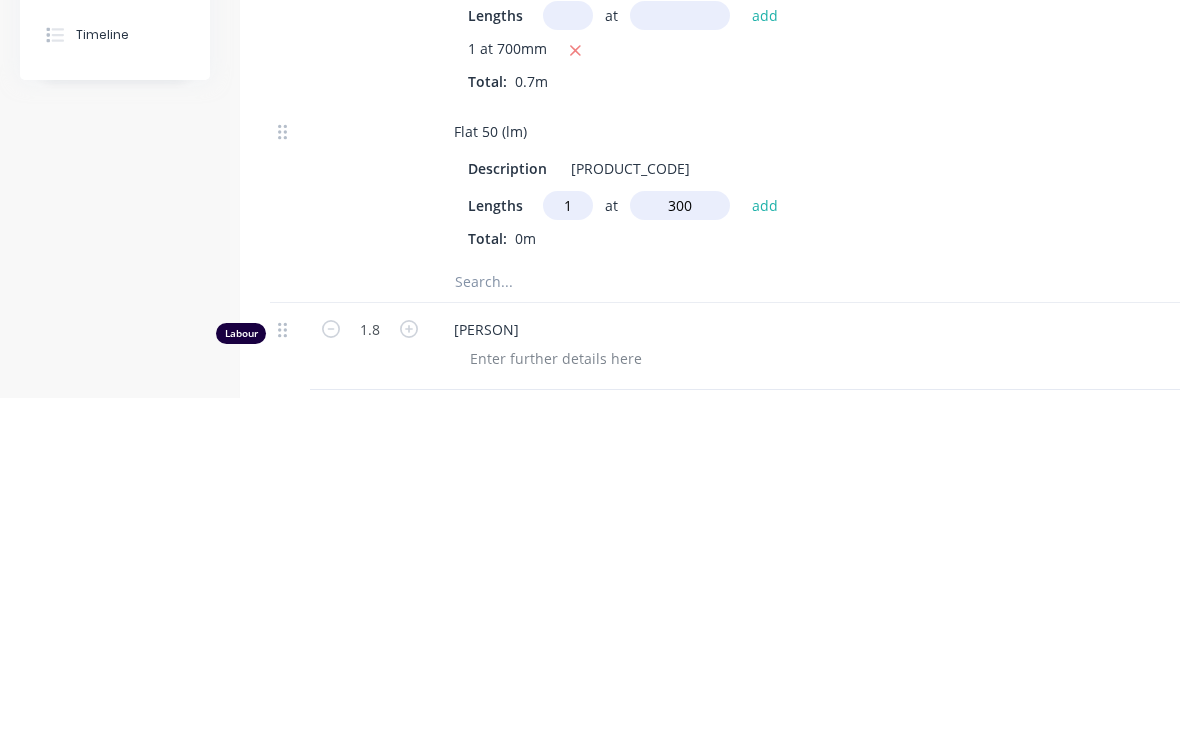 type on "300" 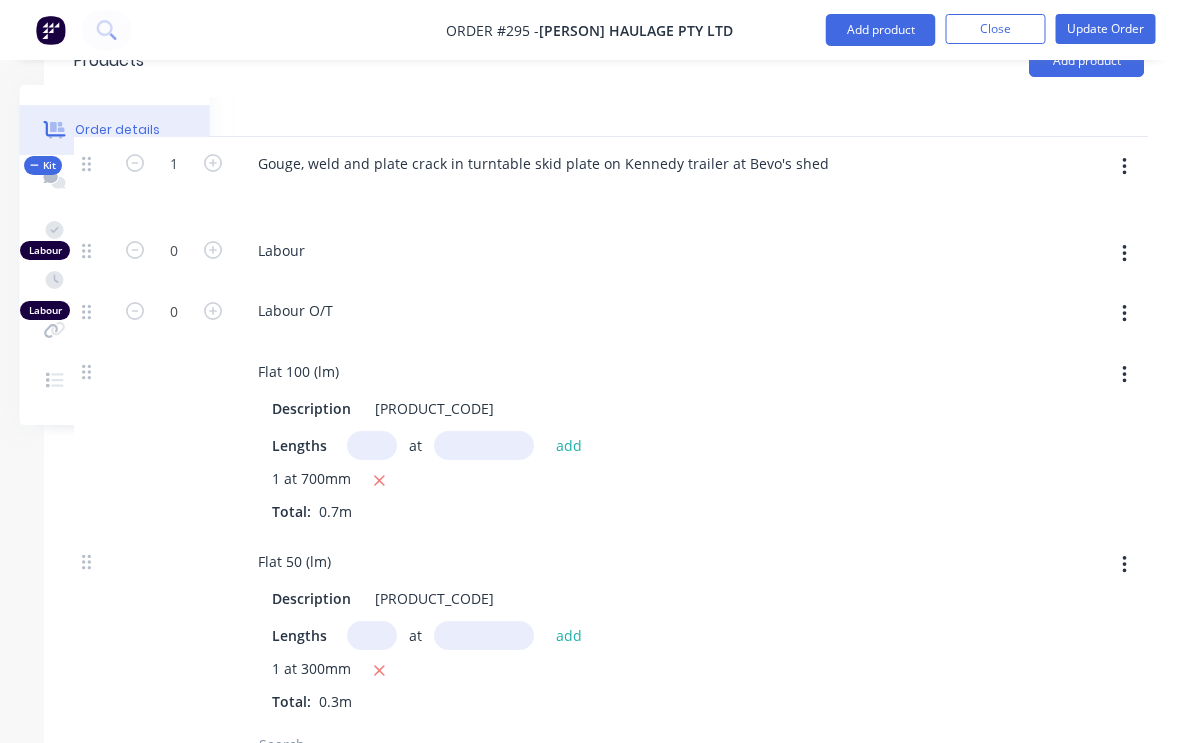 scroll, scrollTop: 617, scrollLeft: 196, axis: both 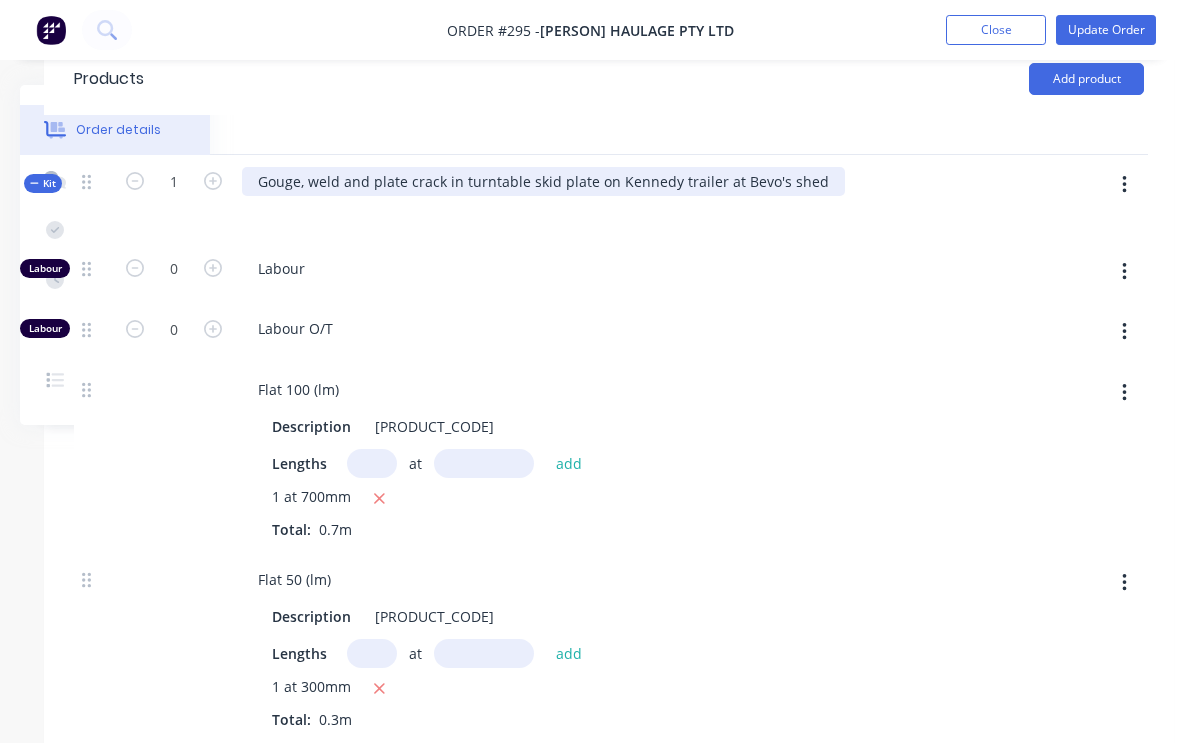 click on "Gouge, weld and plate crack in turntable skid plate on Kennedy trailer at Bevo's shed" at bounding box center [543, 181] 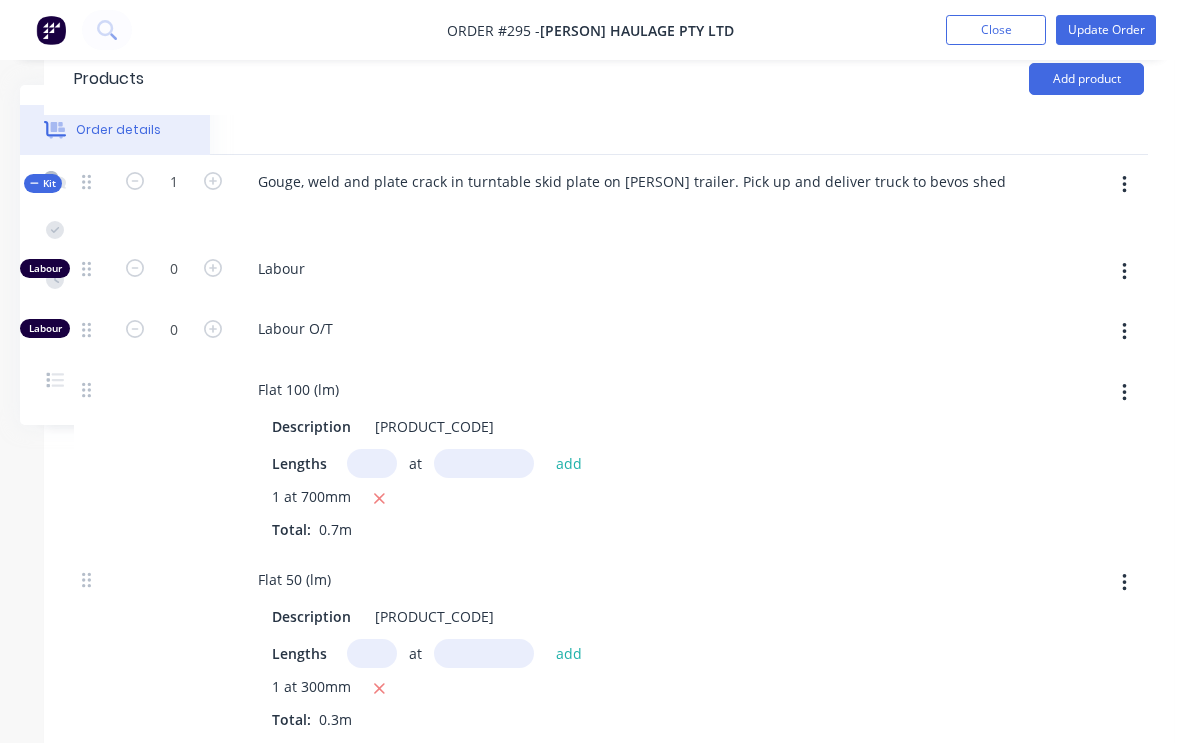 click 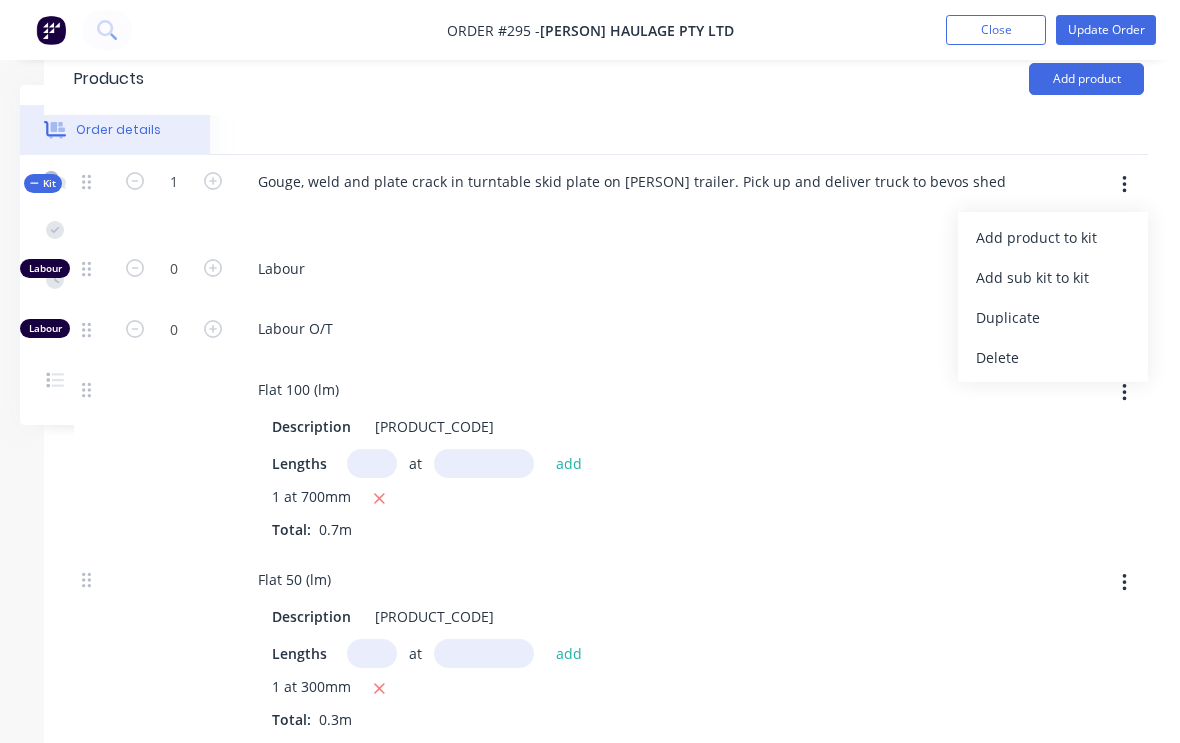 click on "Add product to kit" at bounding box center (1053, 237) 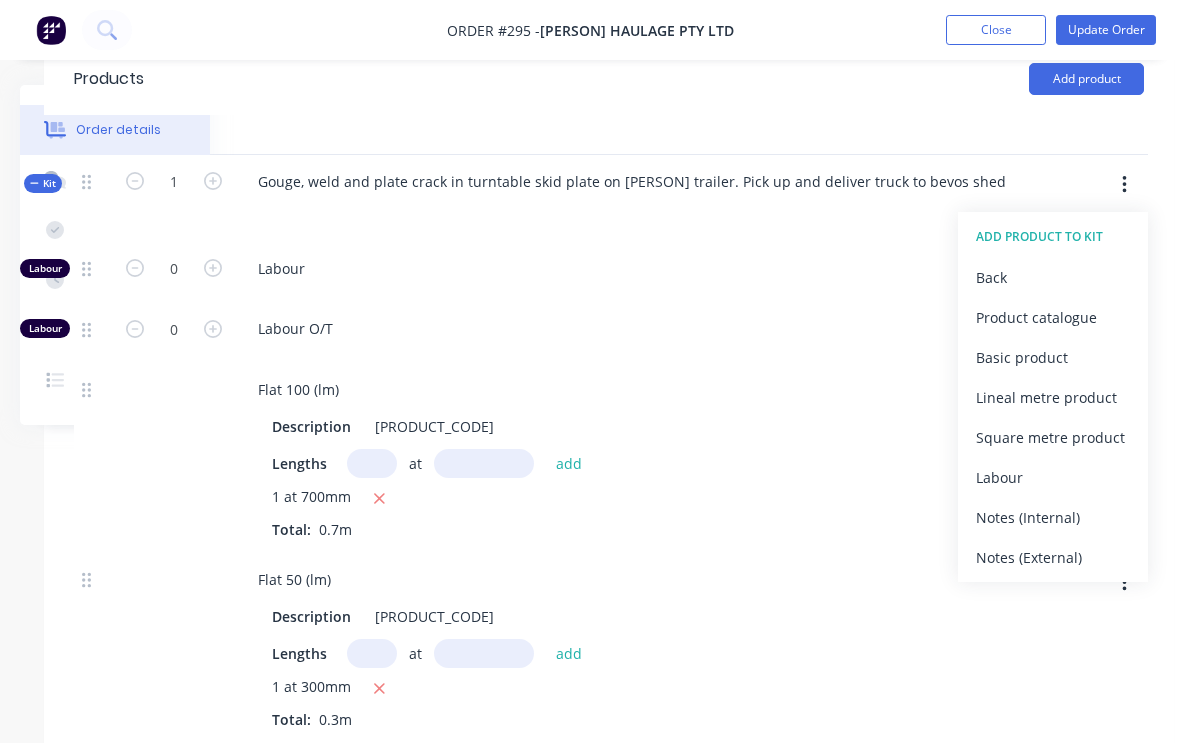 click on "Product catalogue" at bounding box center (1053, 317) 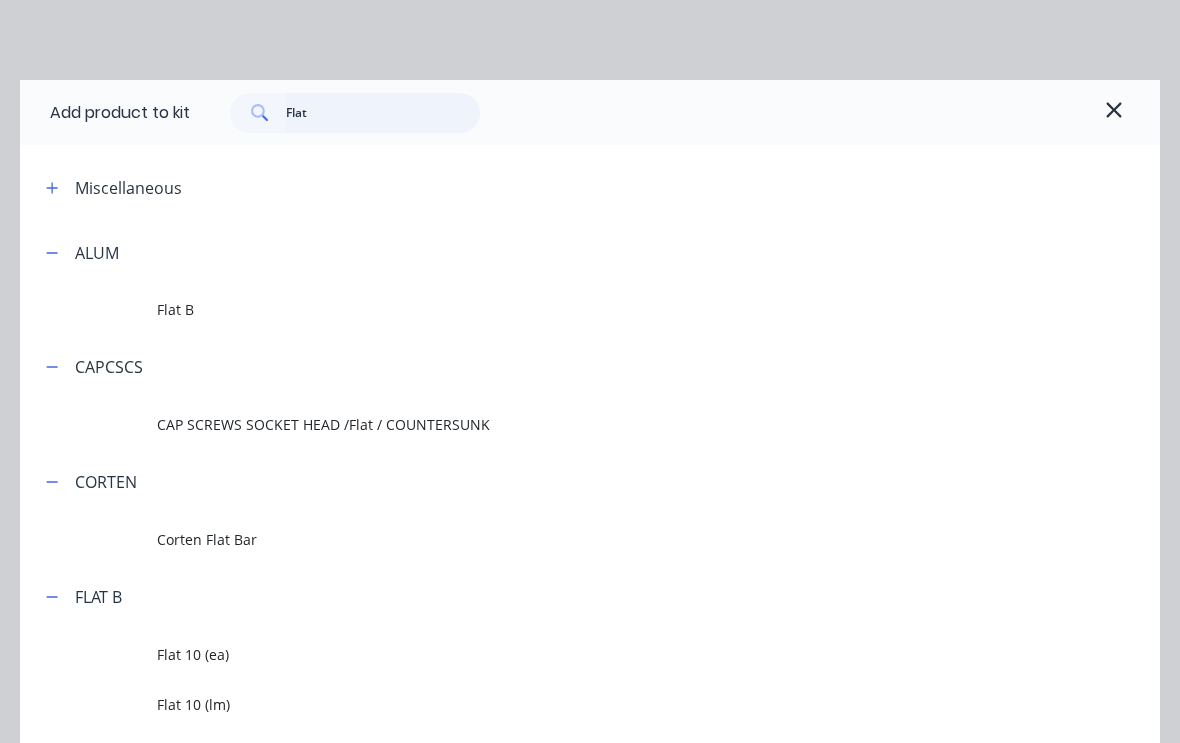 click on "Flat" at bounding box center [383, 113] 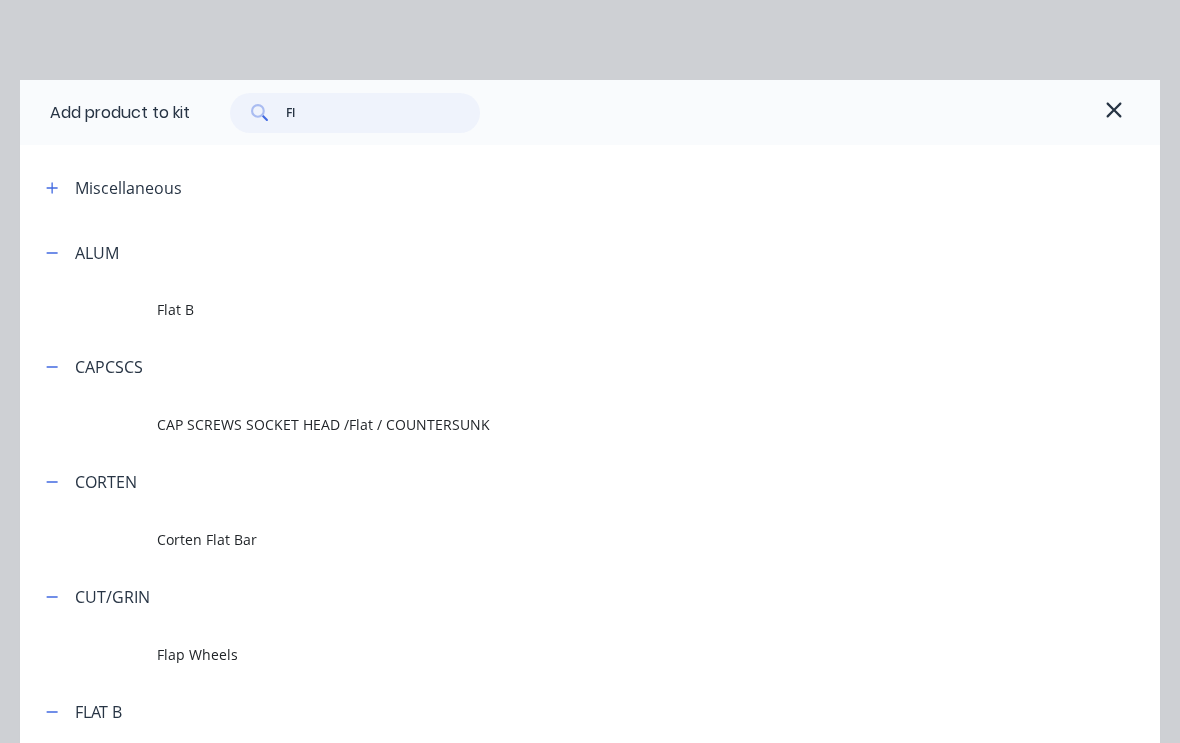 type on "F" 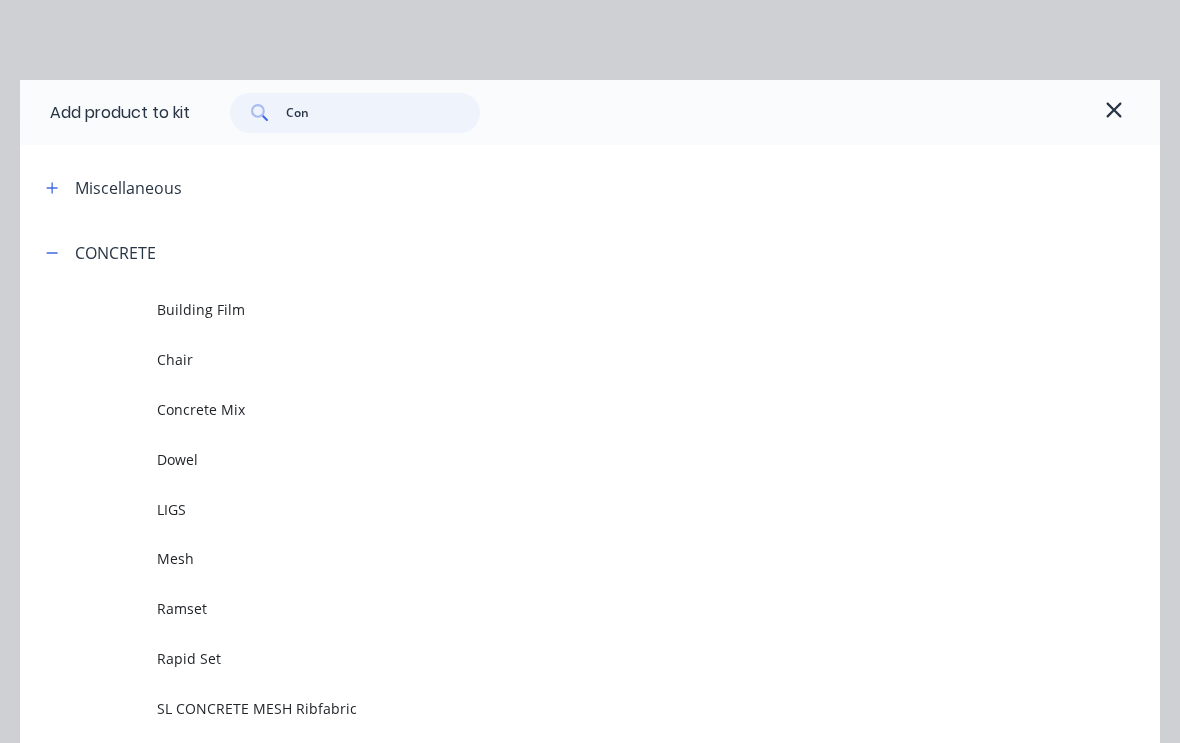 type on "Cons" 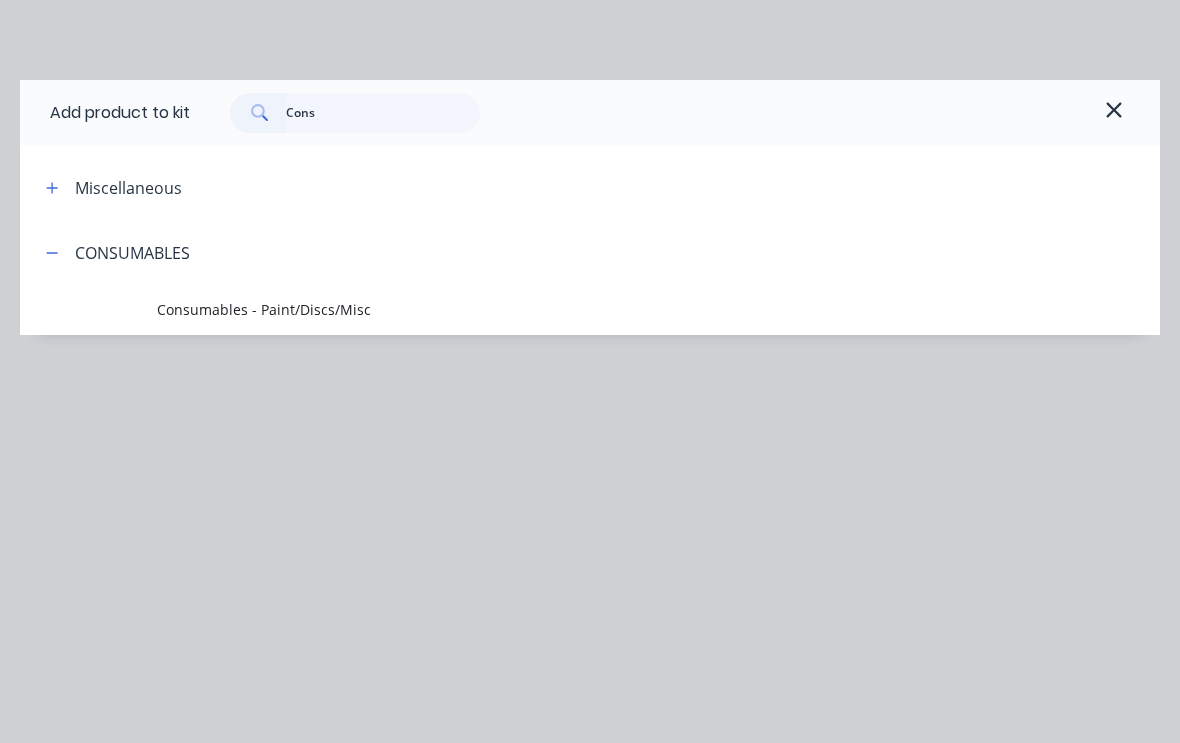 click on "Consumables - Paint/Discs/Misc" at bounding box center [558, 309] 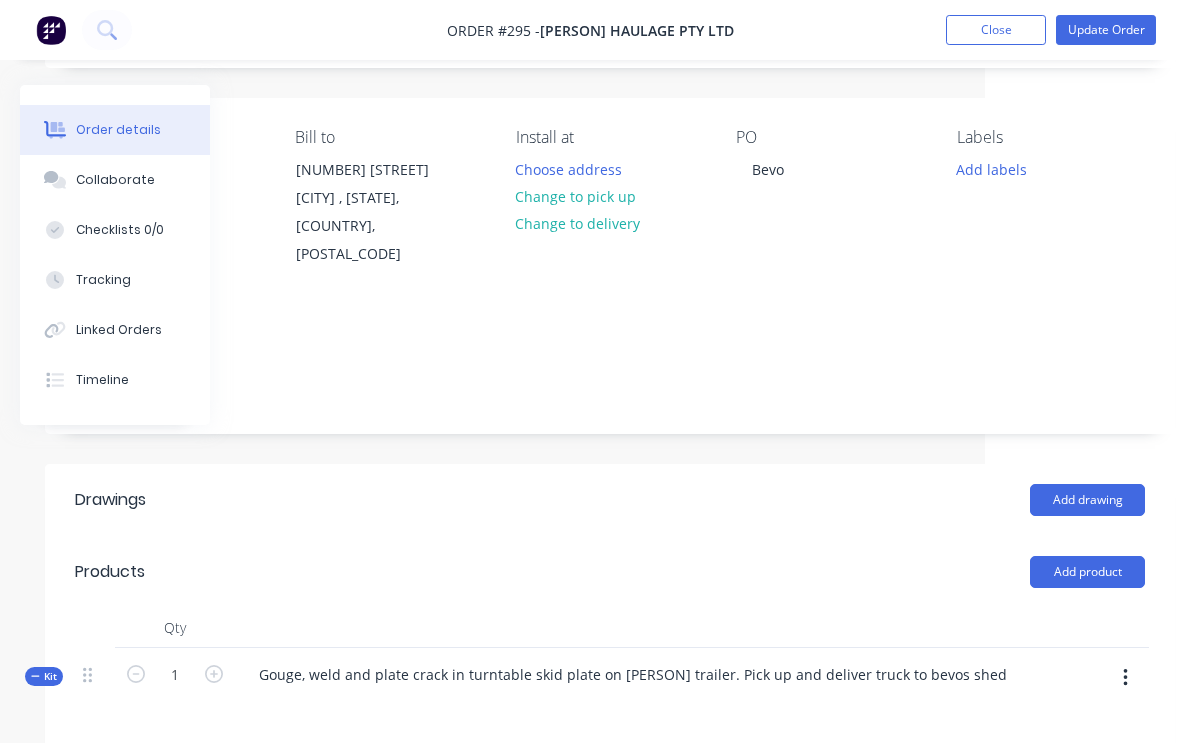scroll, scrollTop: 123, scrollLeft: 195, axis: both 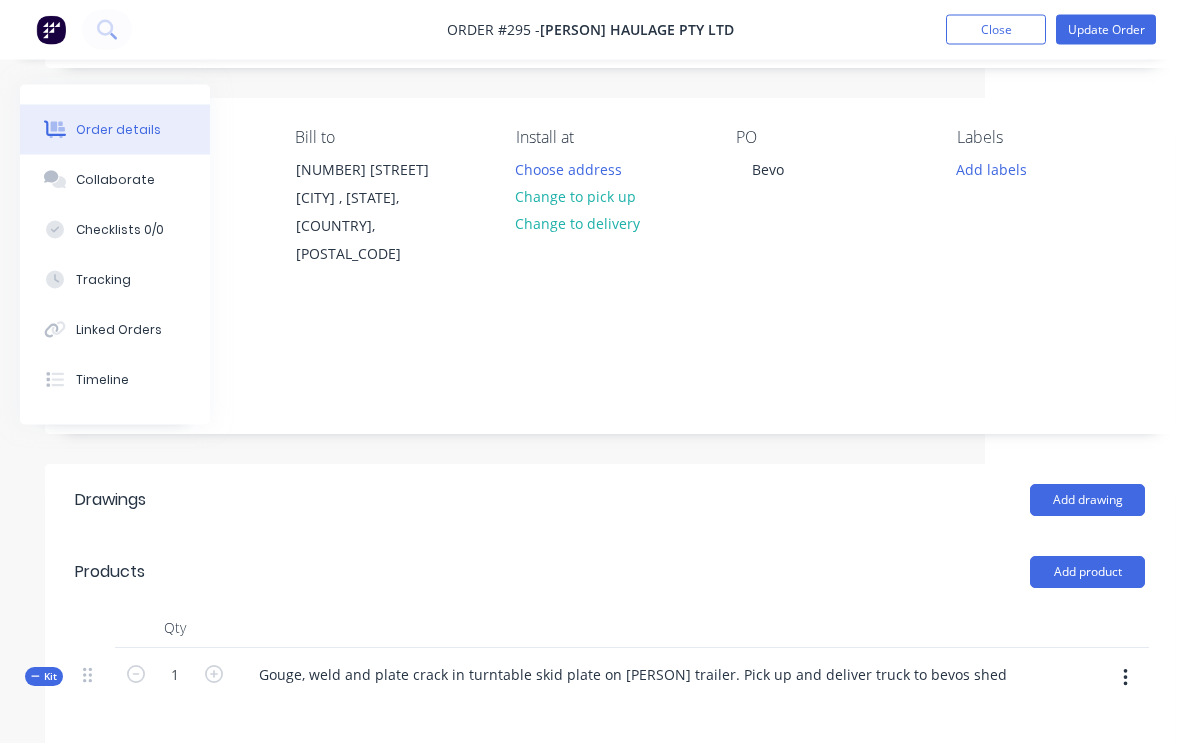 click on "Add labels" at bounding box center (991, 169) 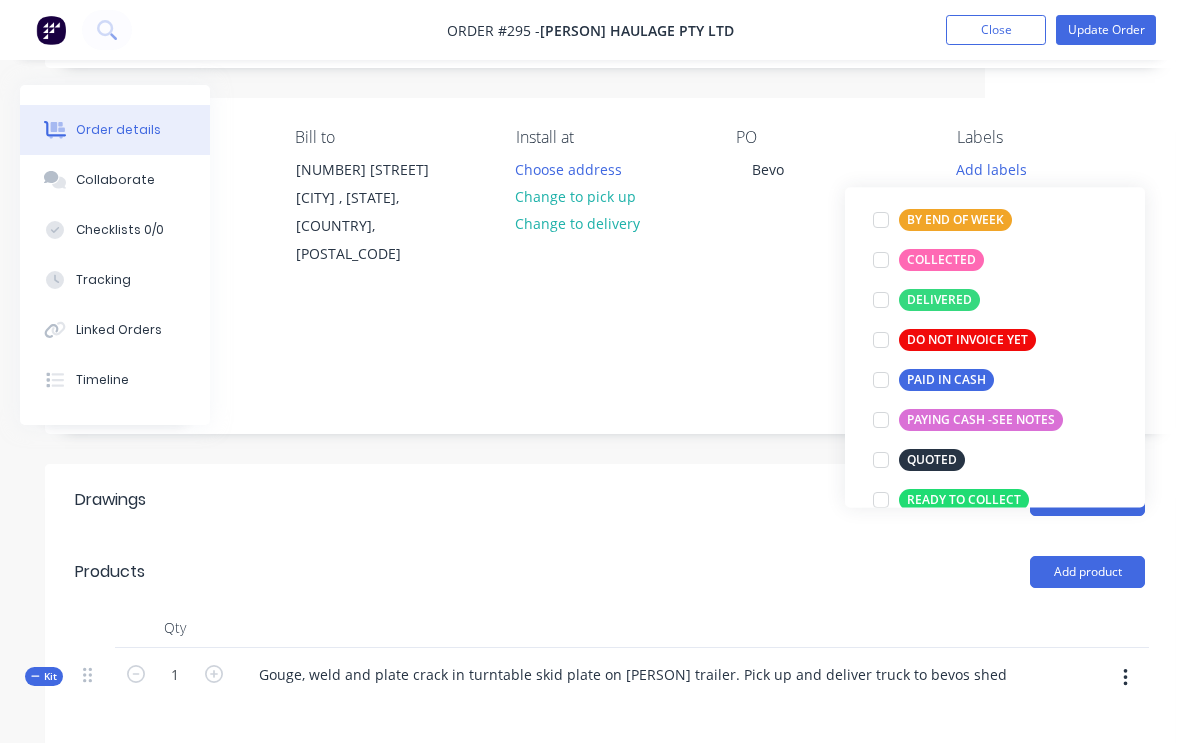 scroll, scrollTop: 131, scrollLeft: 0, axis: vertical 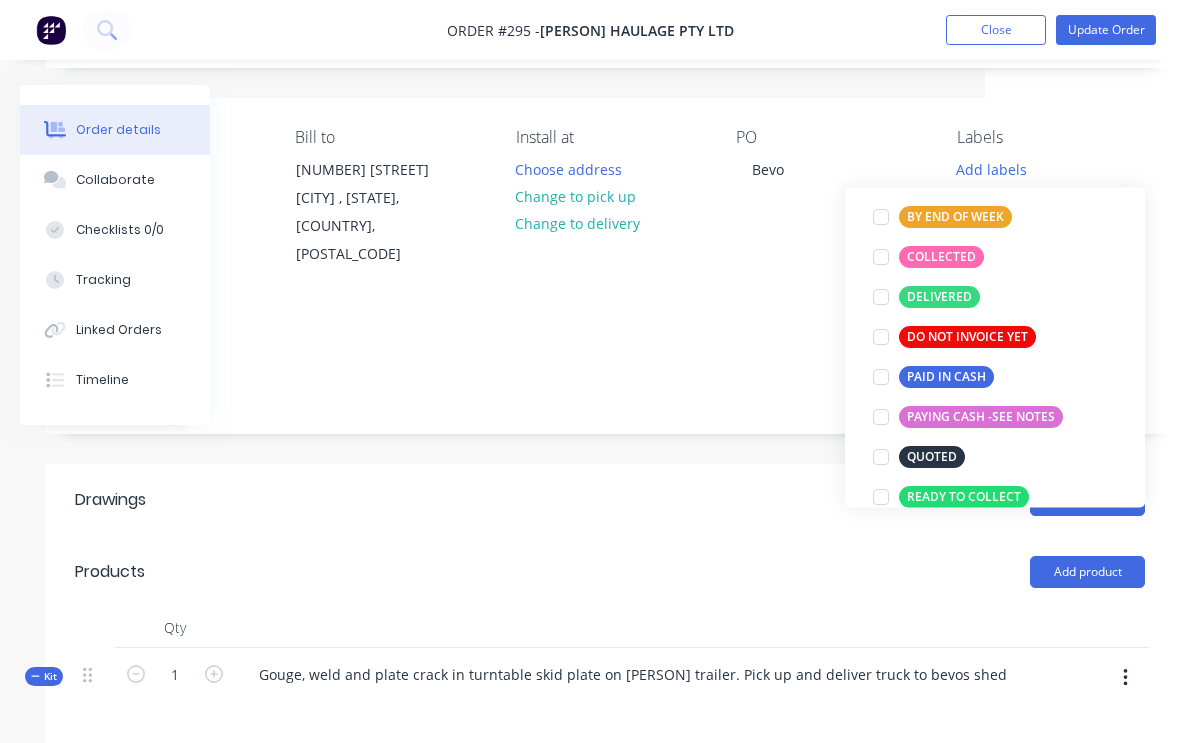 click at bounding box center [881, 297] 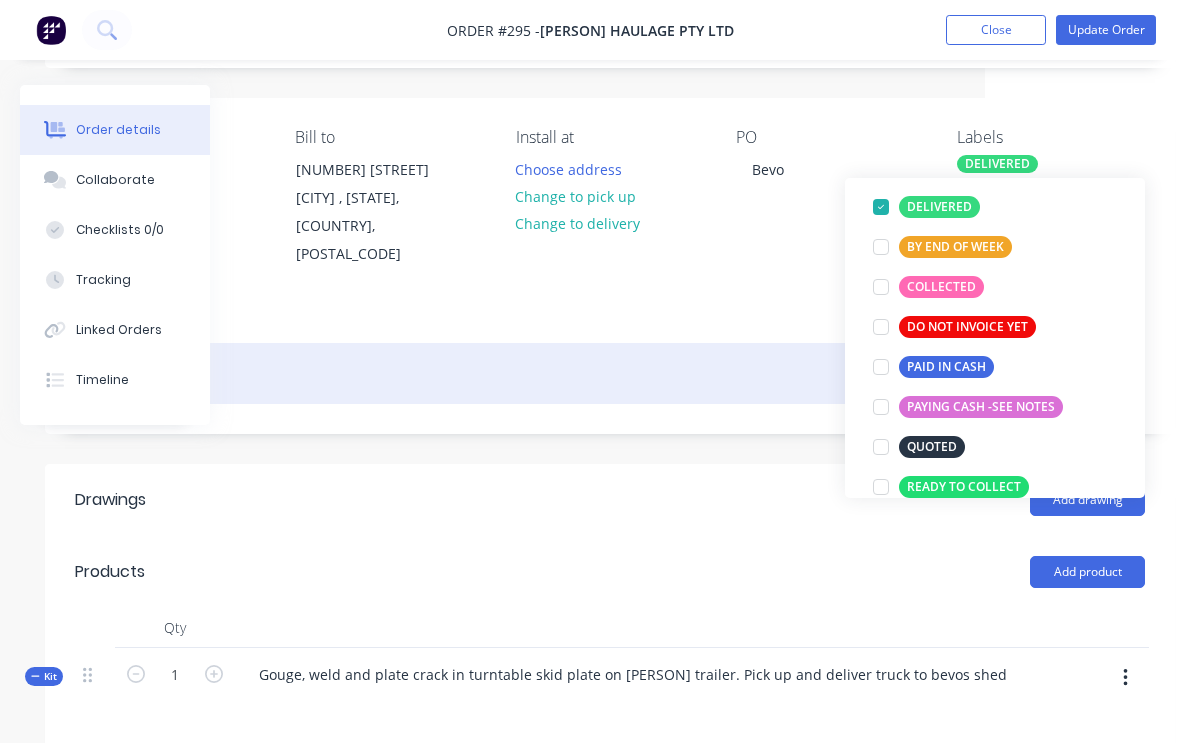 click on "Skid plate cracks" at bounding box center [610, 373] 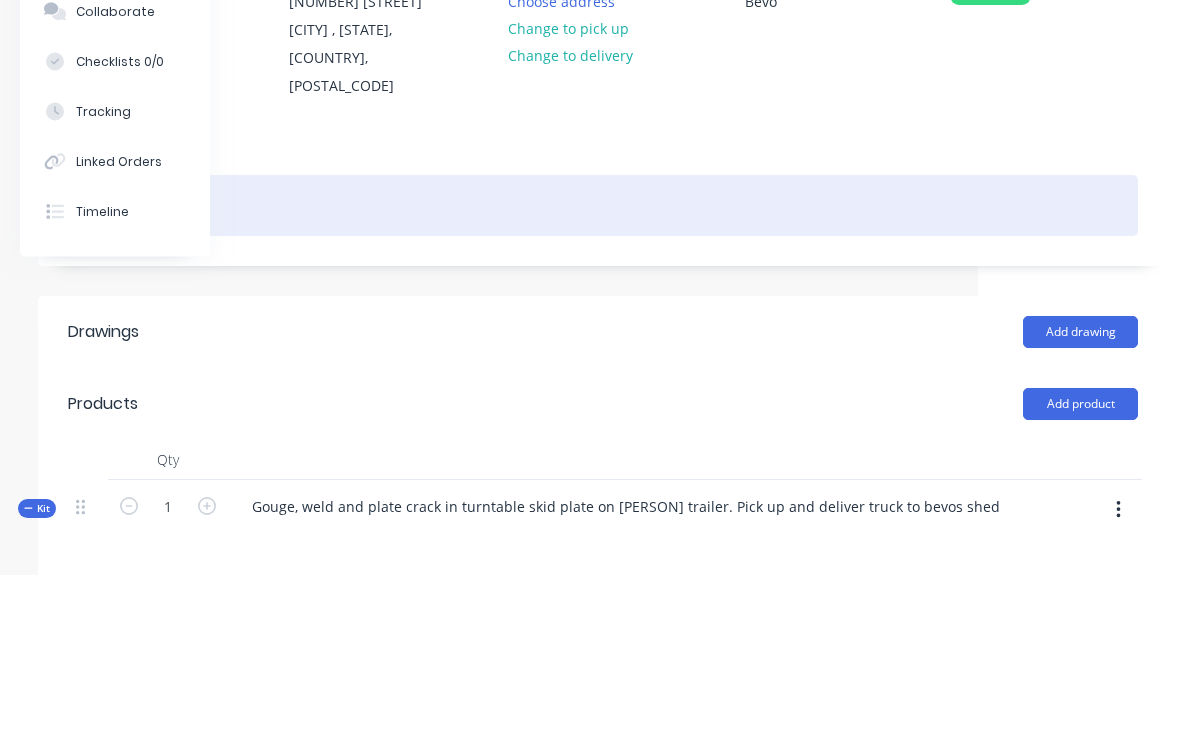 scroll, scrollTop: 123, scrollLeft: 202, axis: both 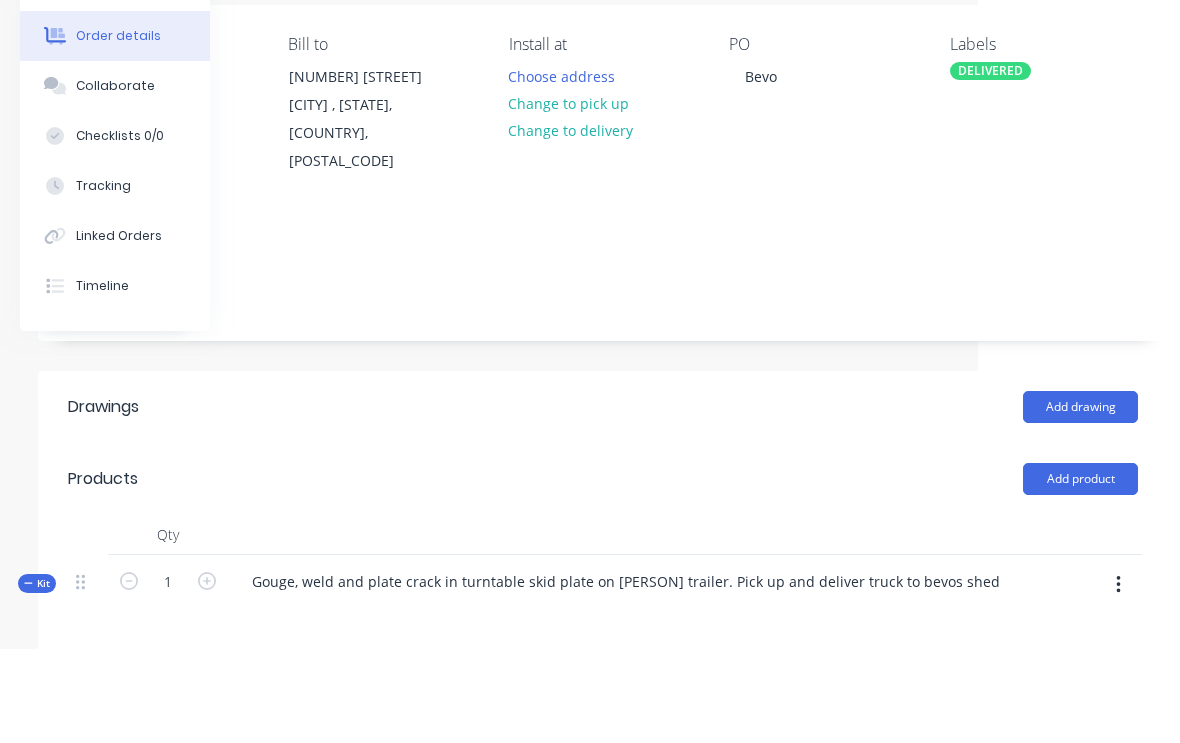 click on "Change to delivery" at bounding box center (571, 224) 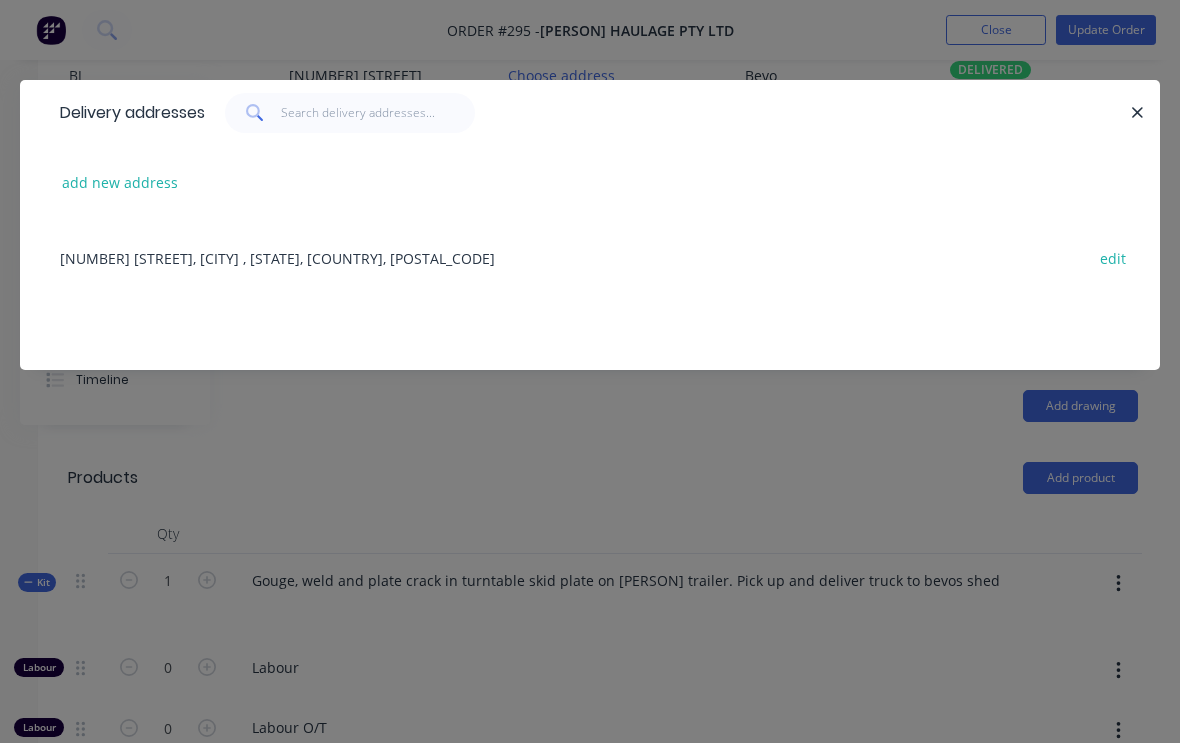 click on "Delivery addresses add new address   14 Tynon Street, Orbost  , Victoria, Australia, 3888 edit" at bounding box center [590, 371] 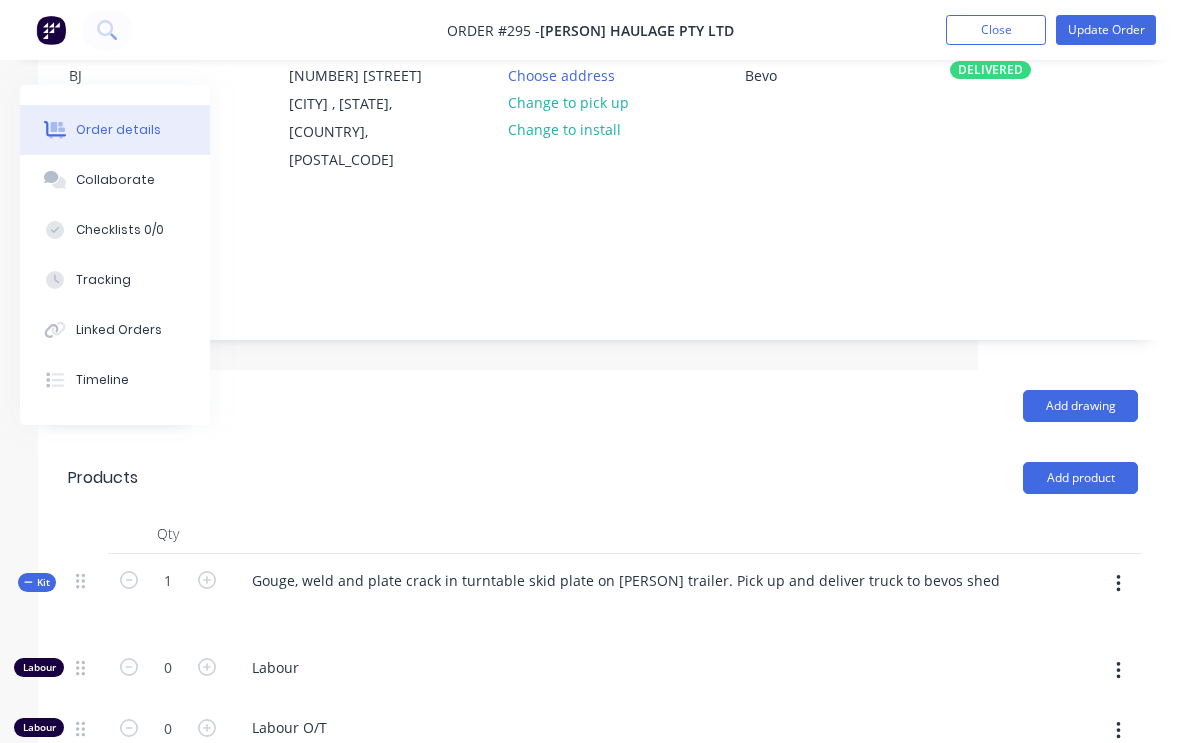 click on "Update Order" at bounding box center [1106, 30] 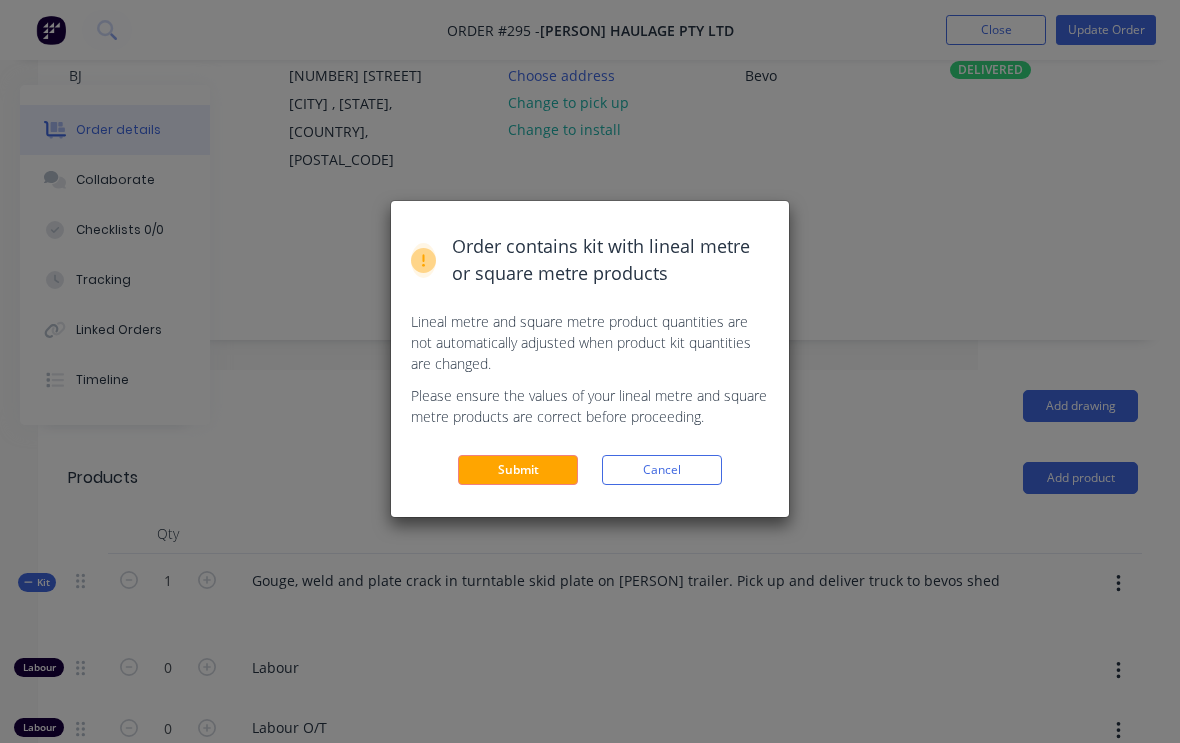 click on "Submit" at bounding box center [518, 470] 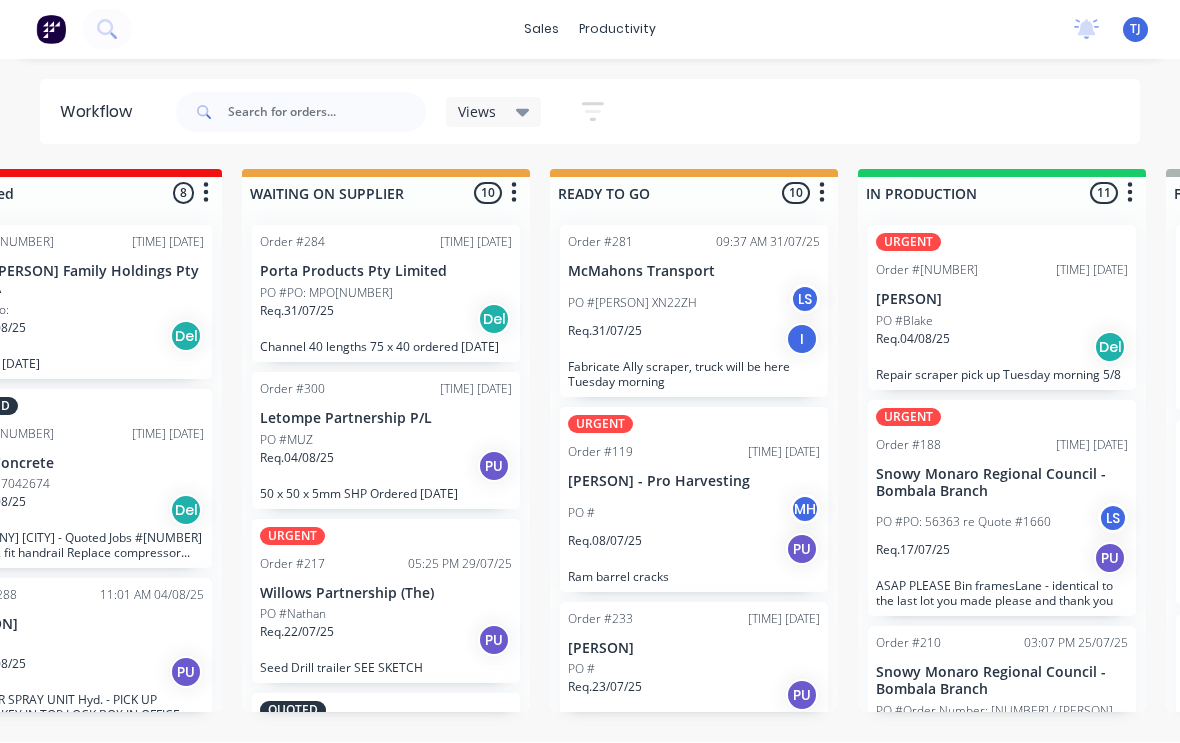scroll, scrollTop: 0, scrollLeft: 417, axis: horizontal 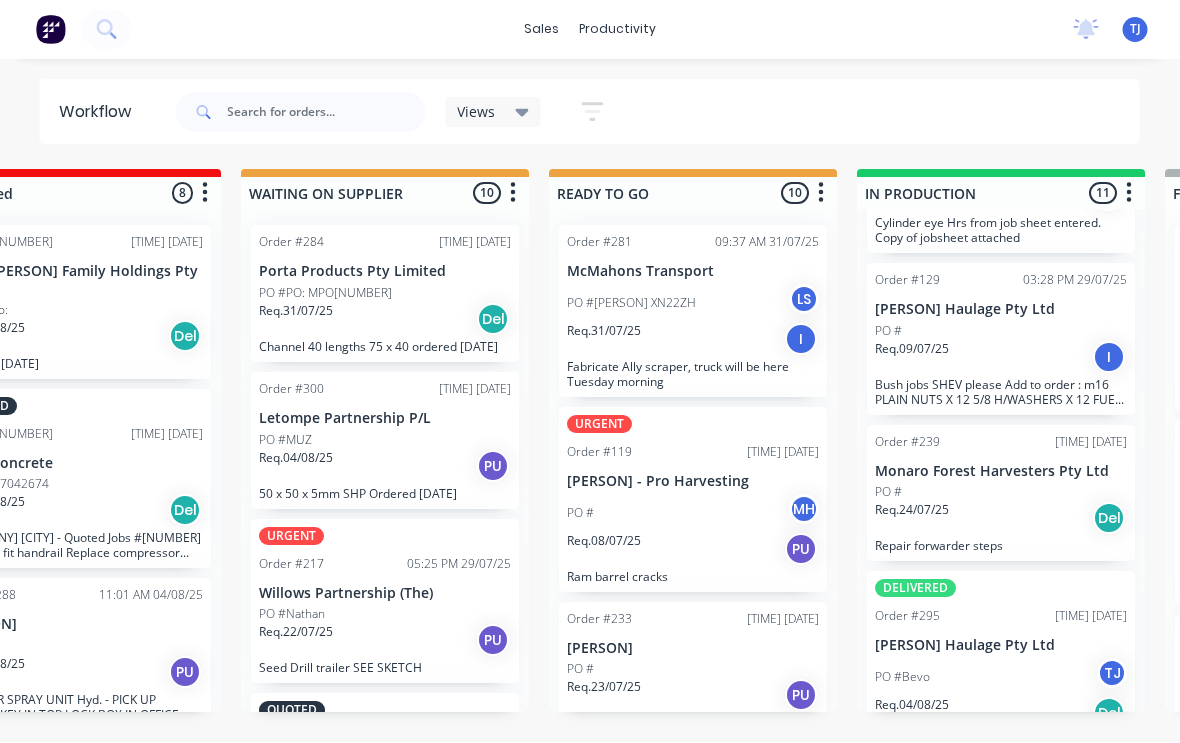click on "Bevo's Haulage Pty Ltd" at bounding box center (1002, 646) 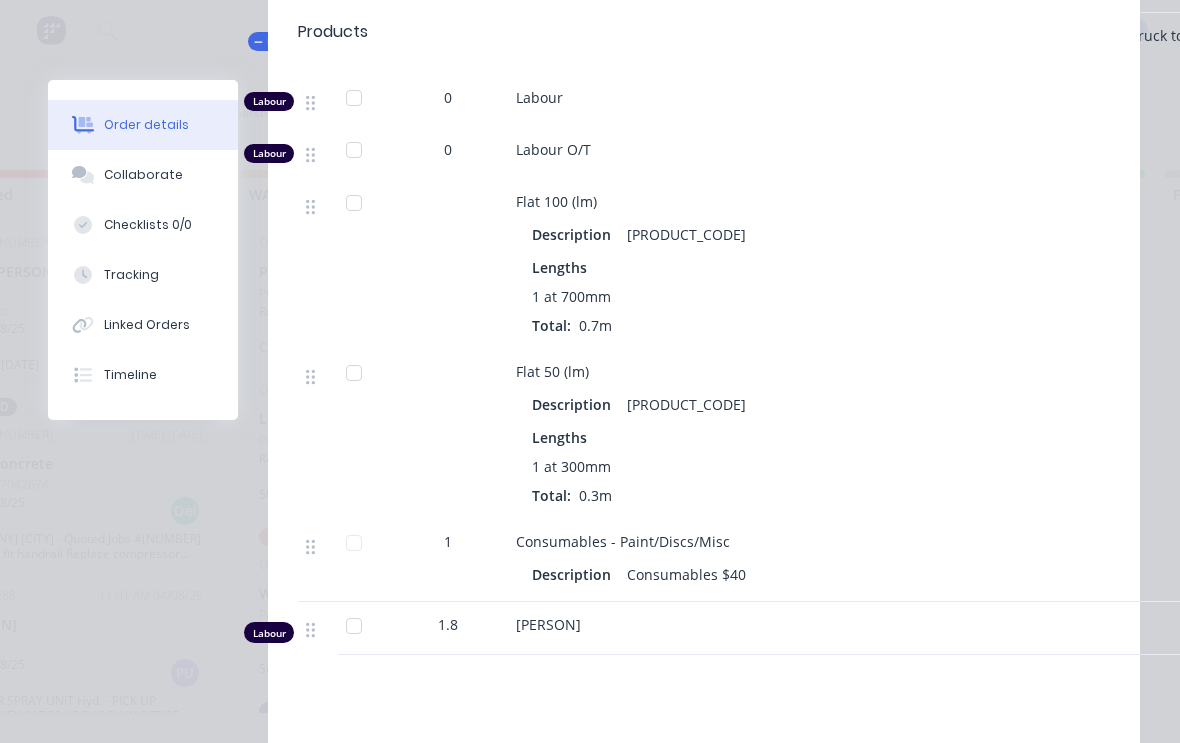 scroll, scrollTop: 686, scrollLeft: 0, axis: vertical 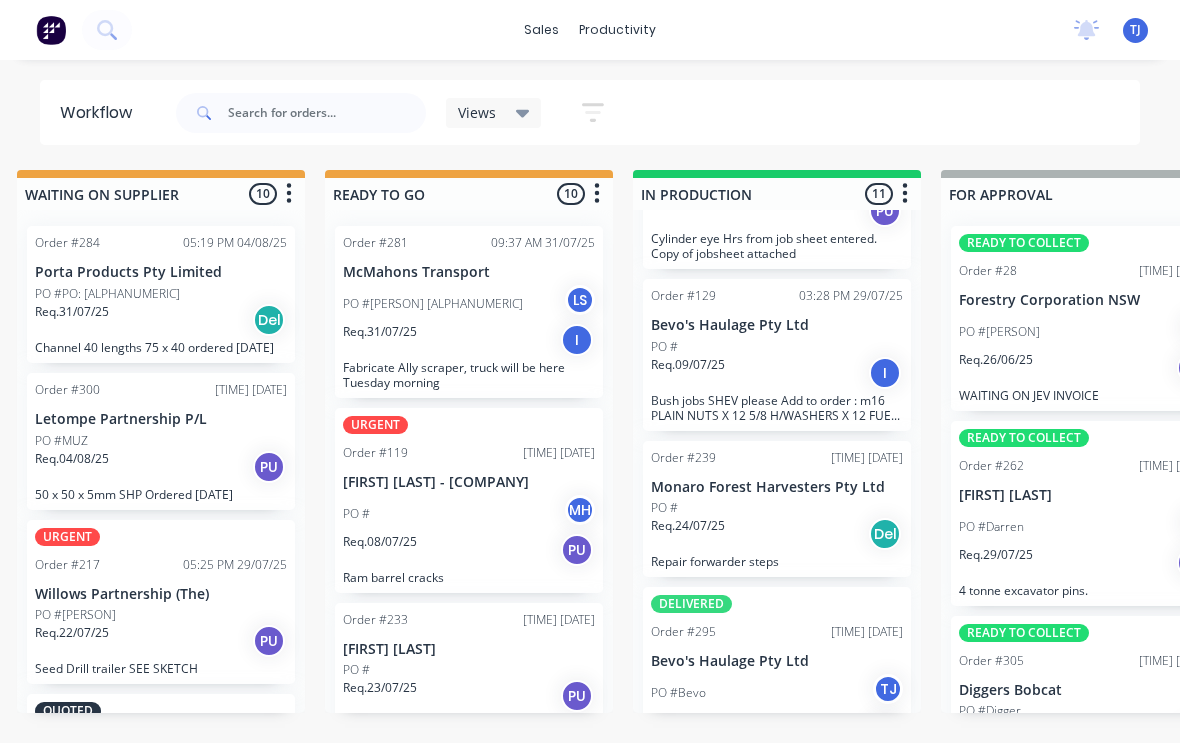 click on "Bevo's Haulage Pty Ltd" at bounding box center (777, 661) 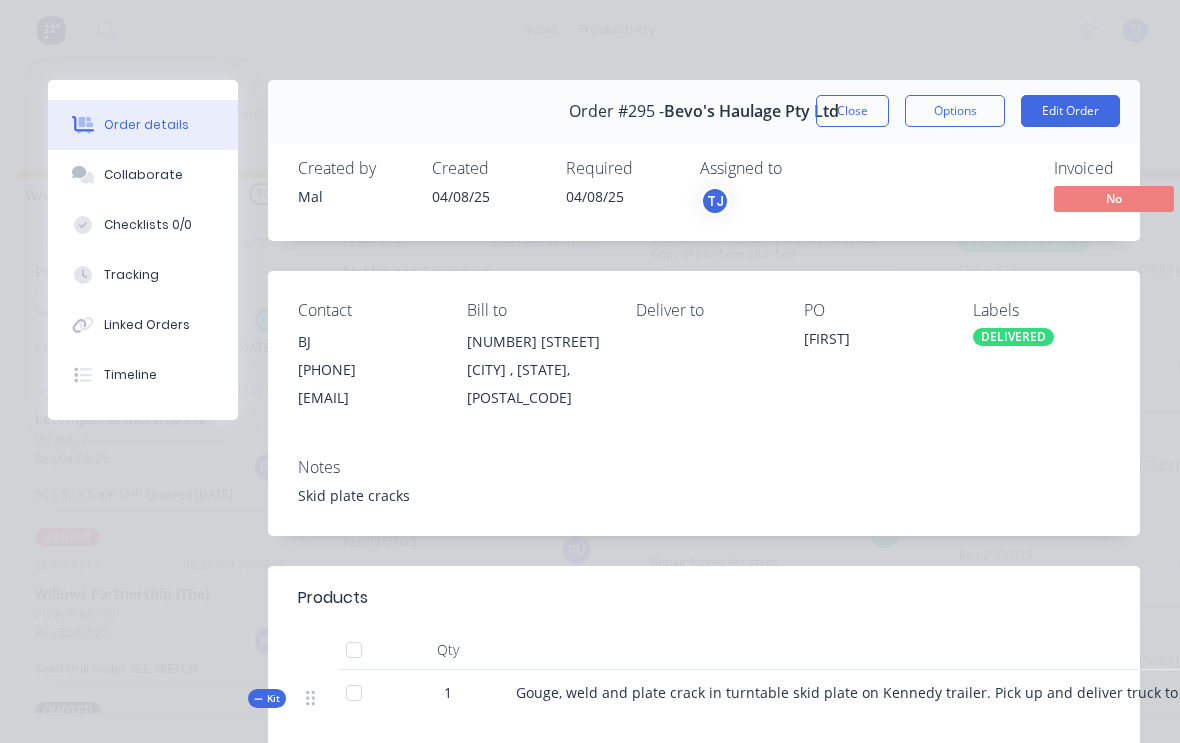 click on "Edit Order" at bounding box center (1070, 111) 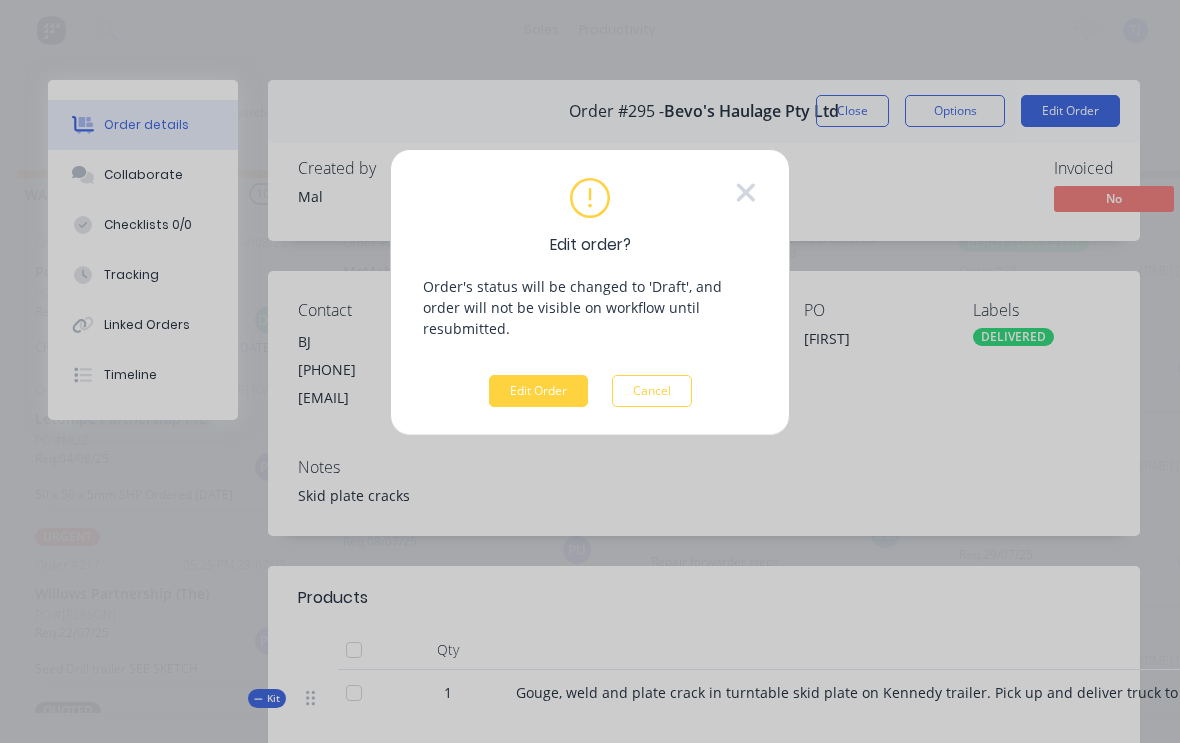 click on "Edit Order" at bounding box center (538, 391) 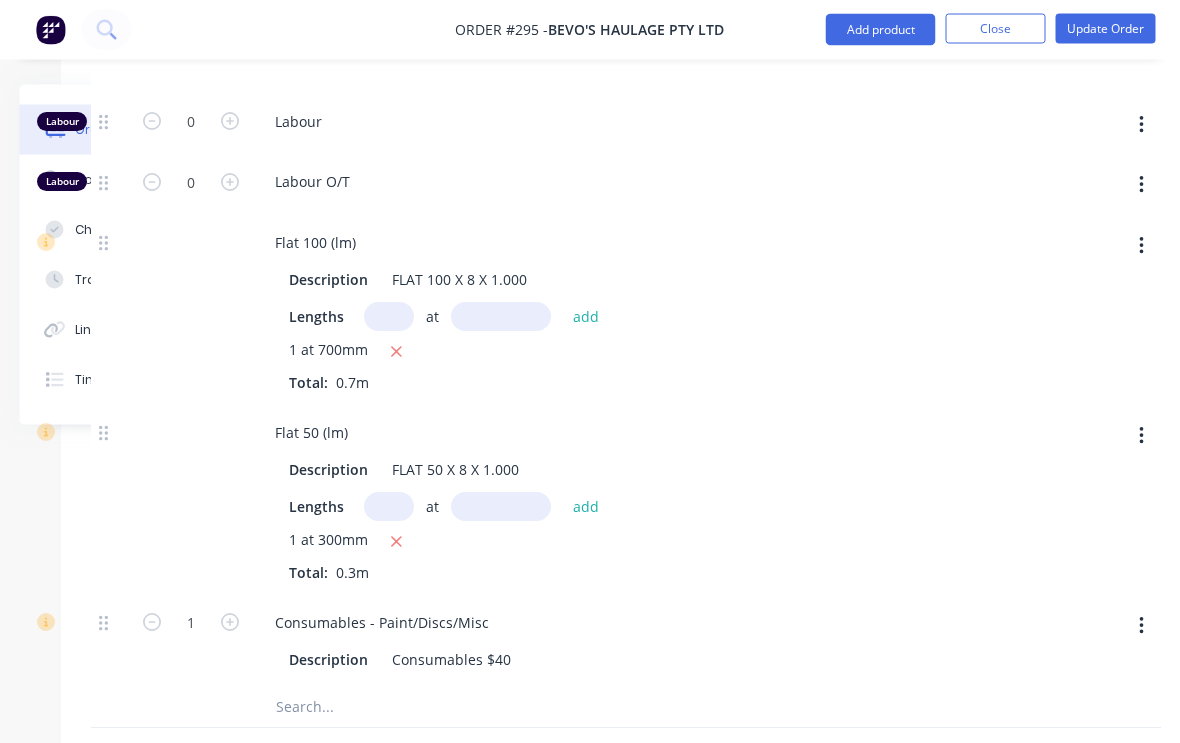 scroll, scrollTop: 735, scrollLeft: 210, axis: both 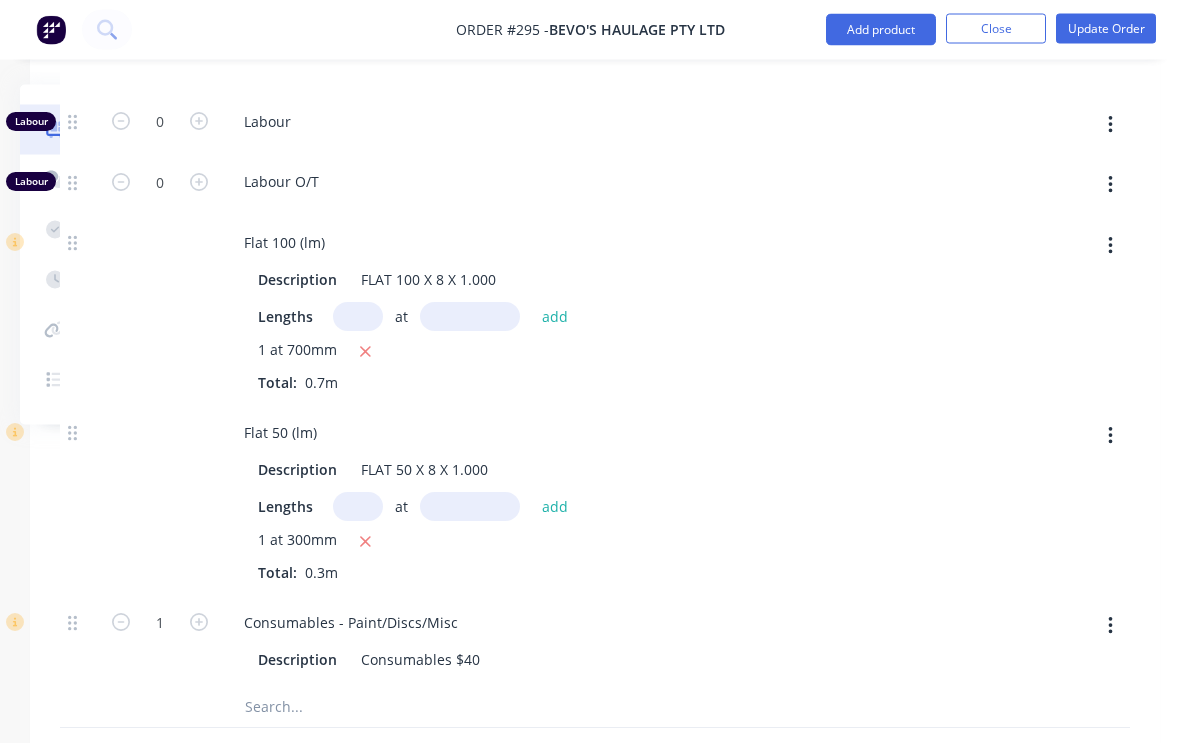 click at bounding box center [1110, 627] 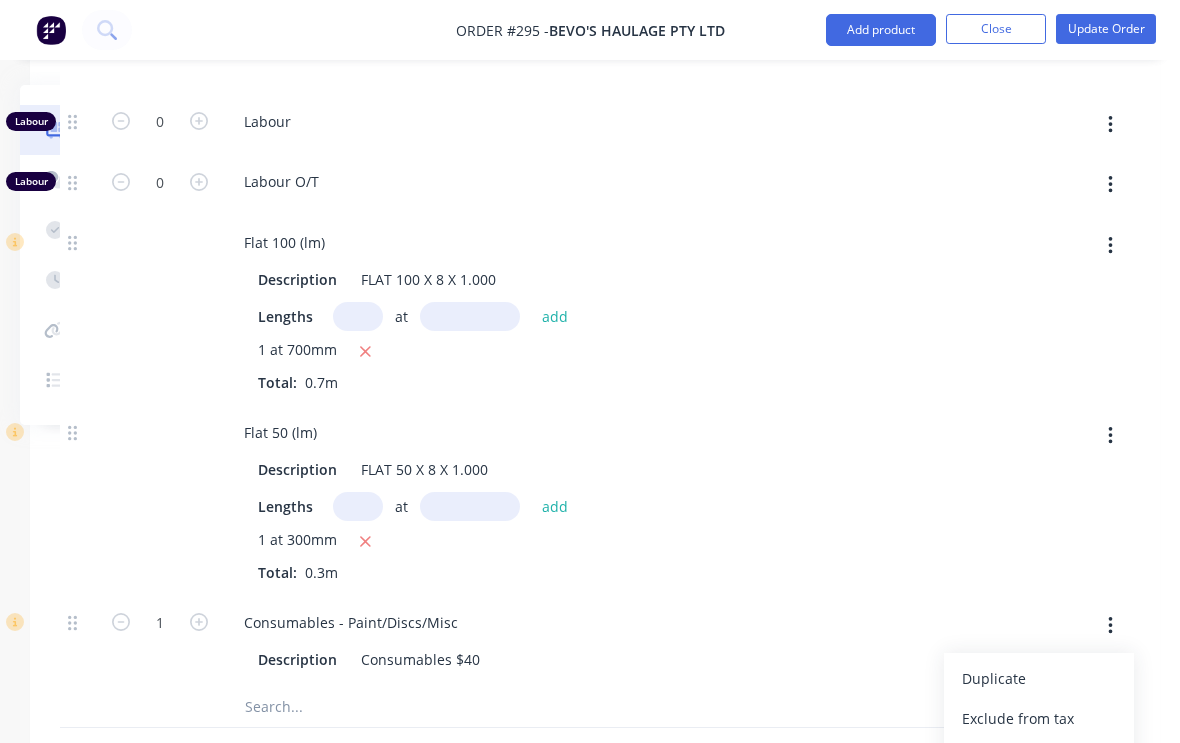 click on "Delete" at bounding box center [1039, 758] 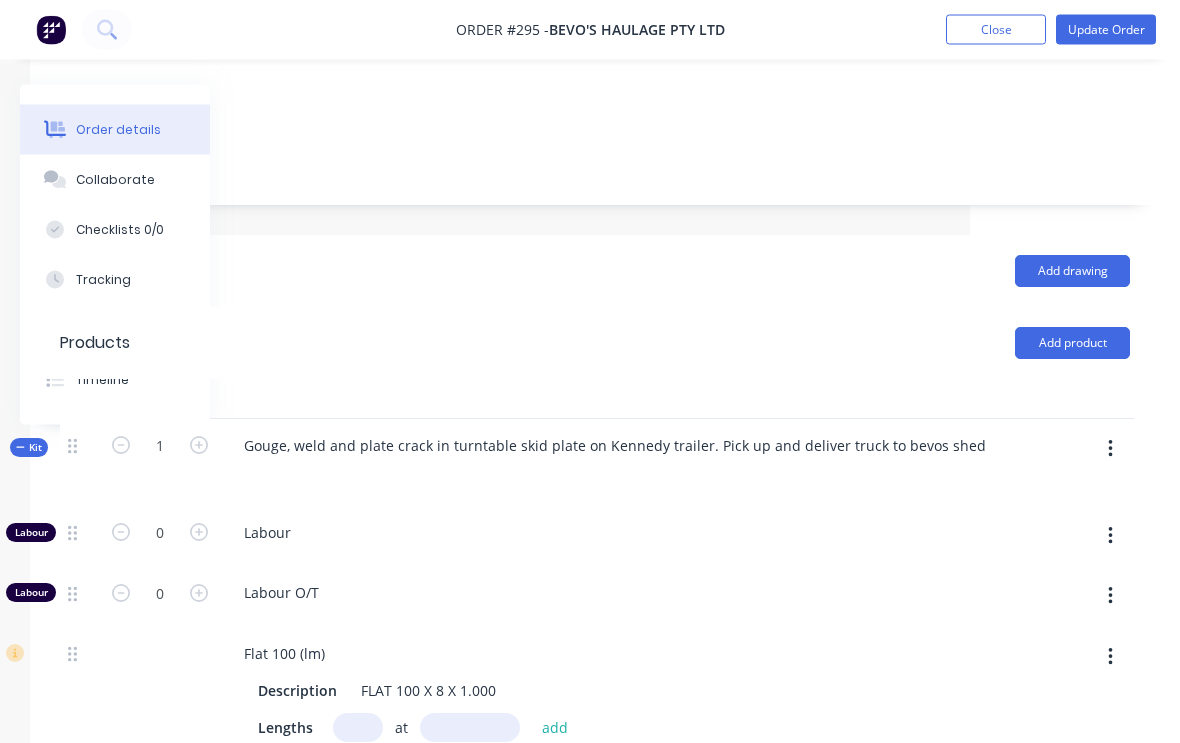 click at bounding box center [1110, 450] 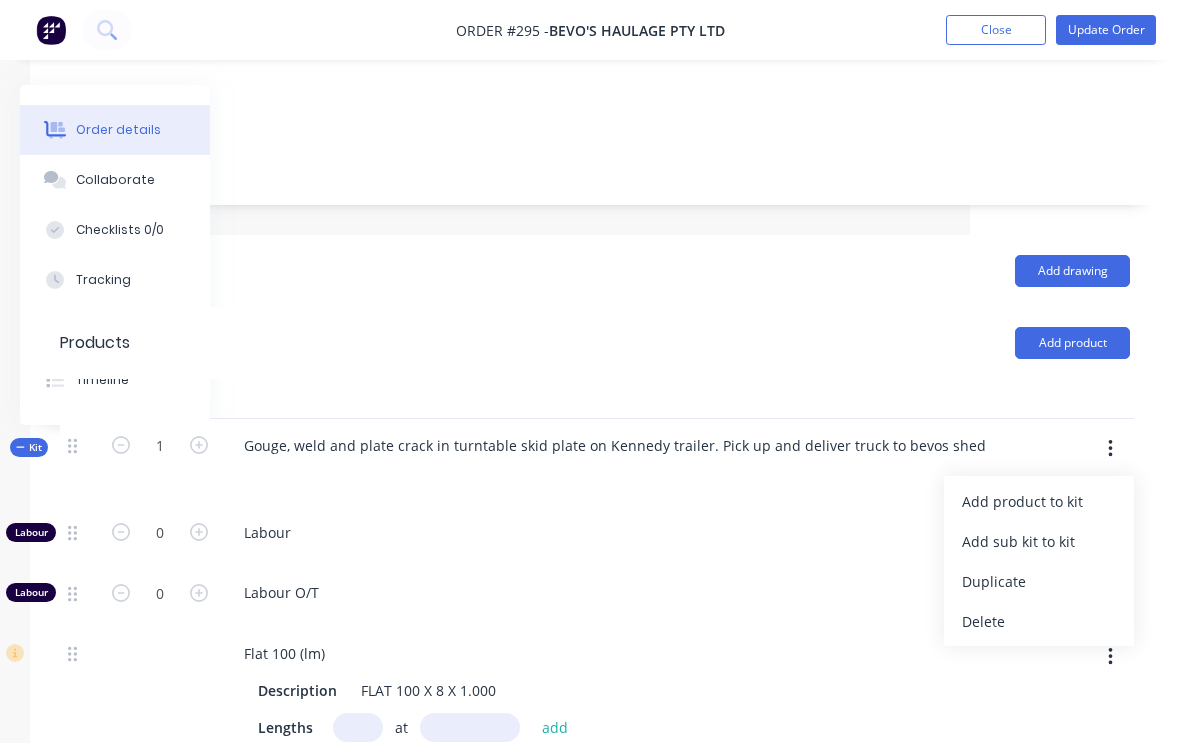 click on "Add product to kit" at bounding box center (1039, 501) 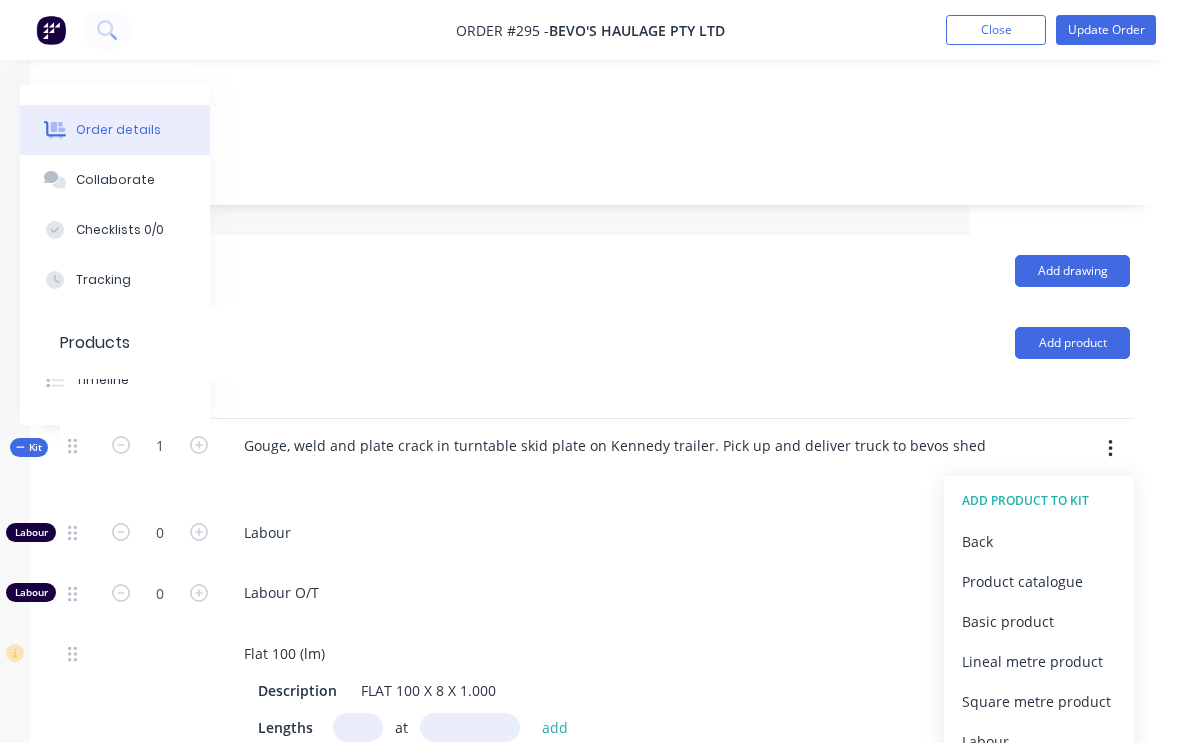 click on "Product catalogue" at bounding box center [1039, 581] 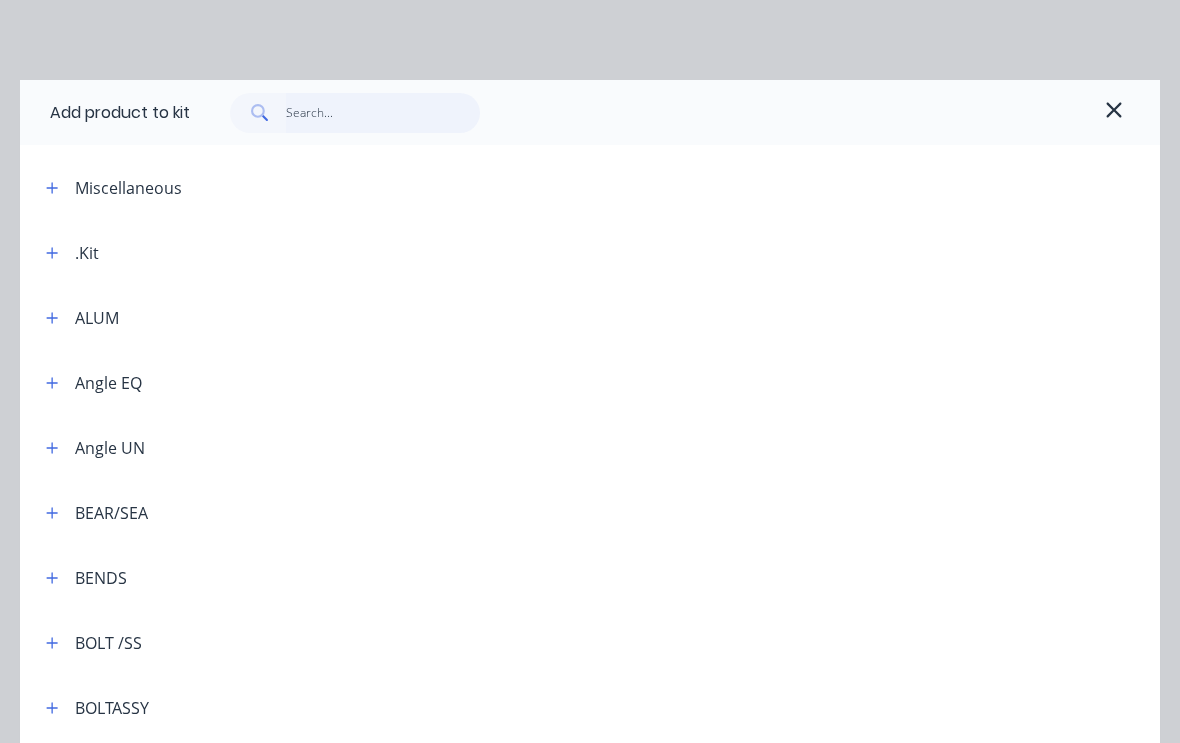 click at bounding box center (383, 113) 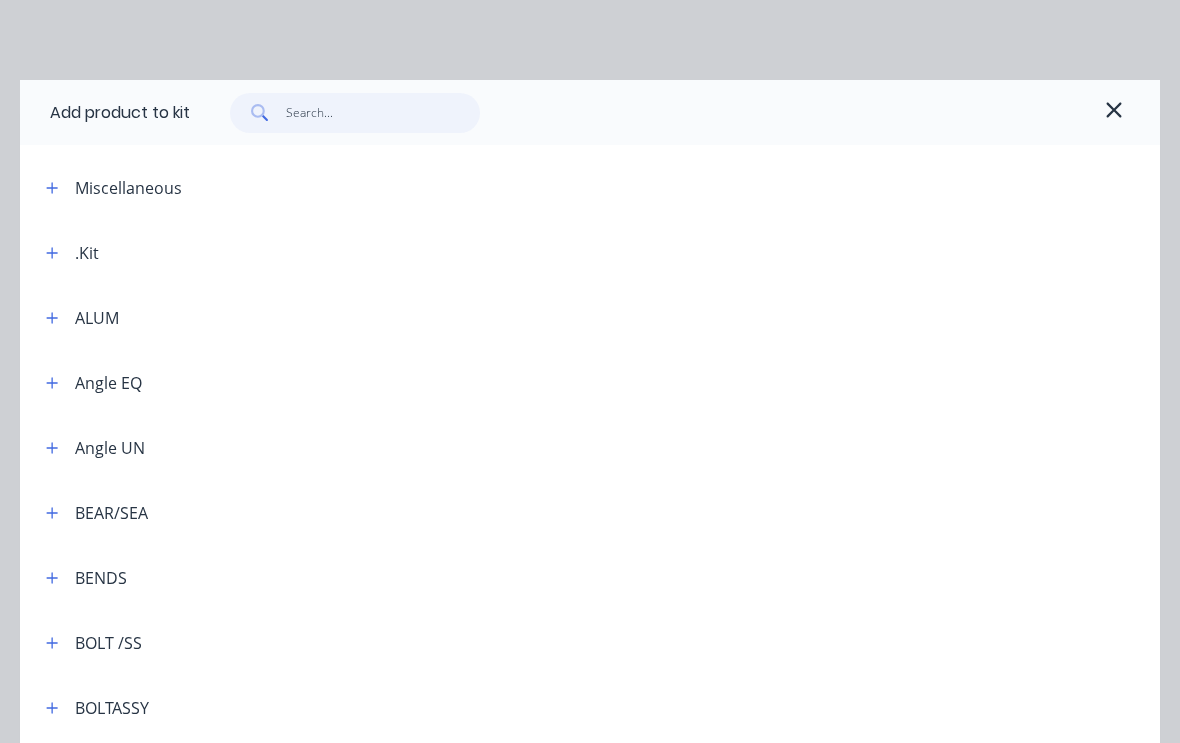 scroll, scrollTop: 324, scrollLeft: 210, axis: both 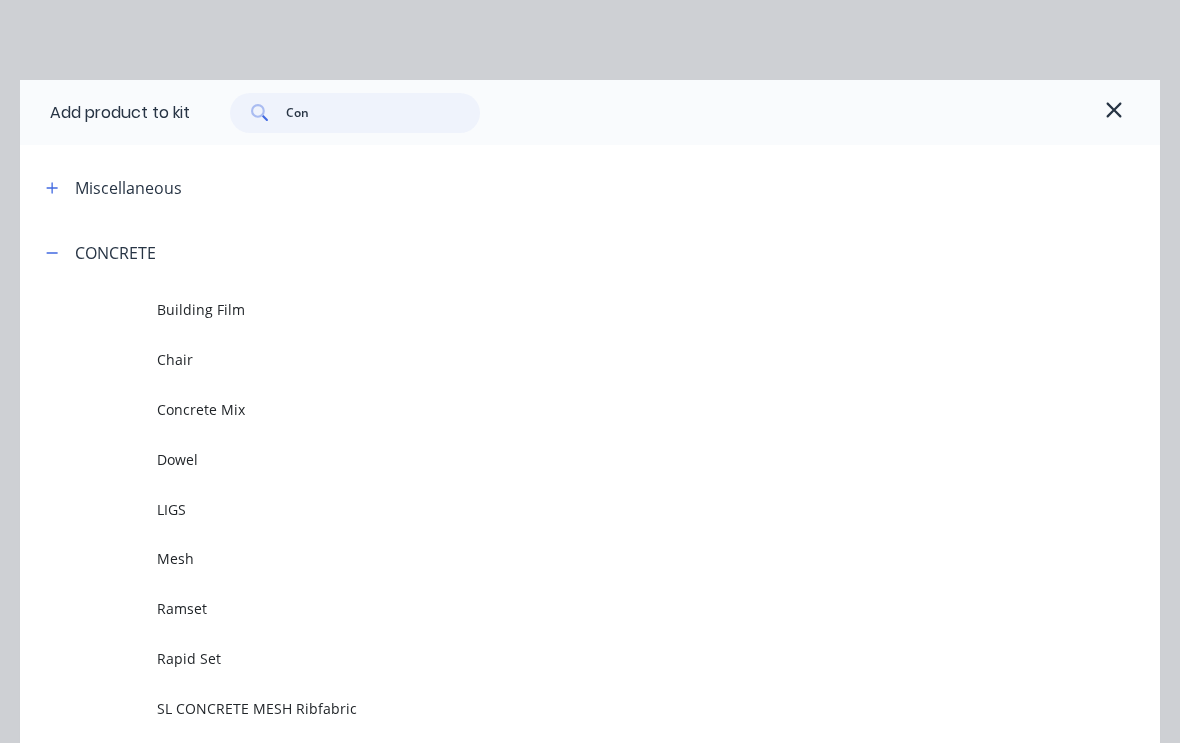 type on "Cons" 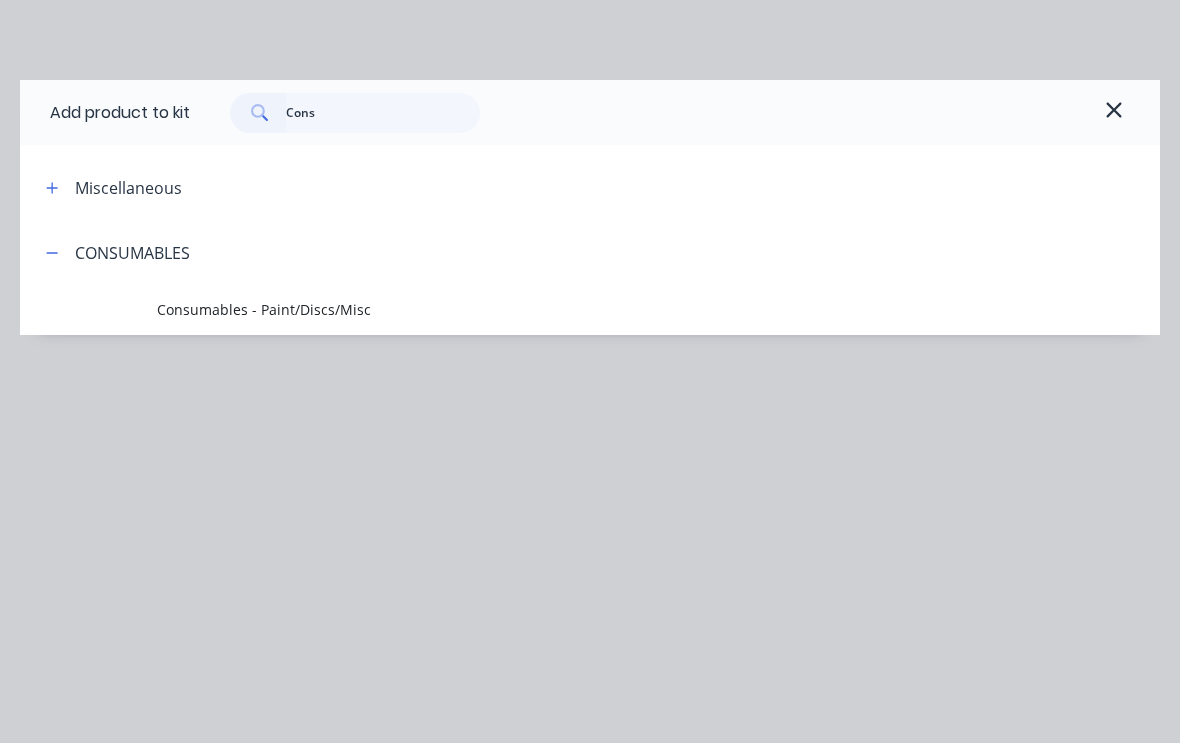 click on "Consumables - Paint/Discs/Misc" at bounding box center (558, 309) 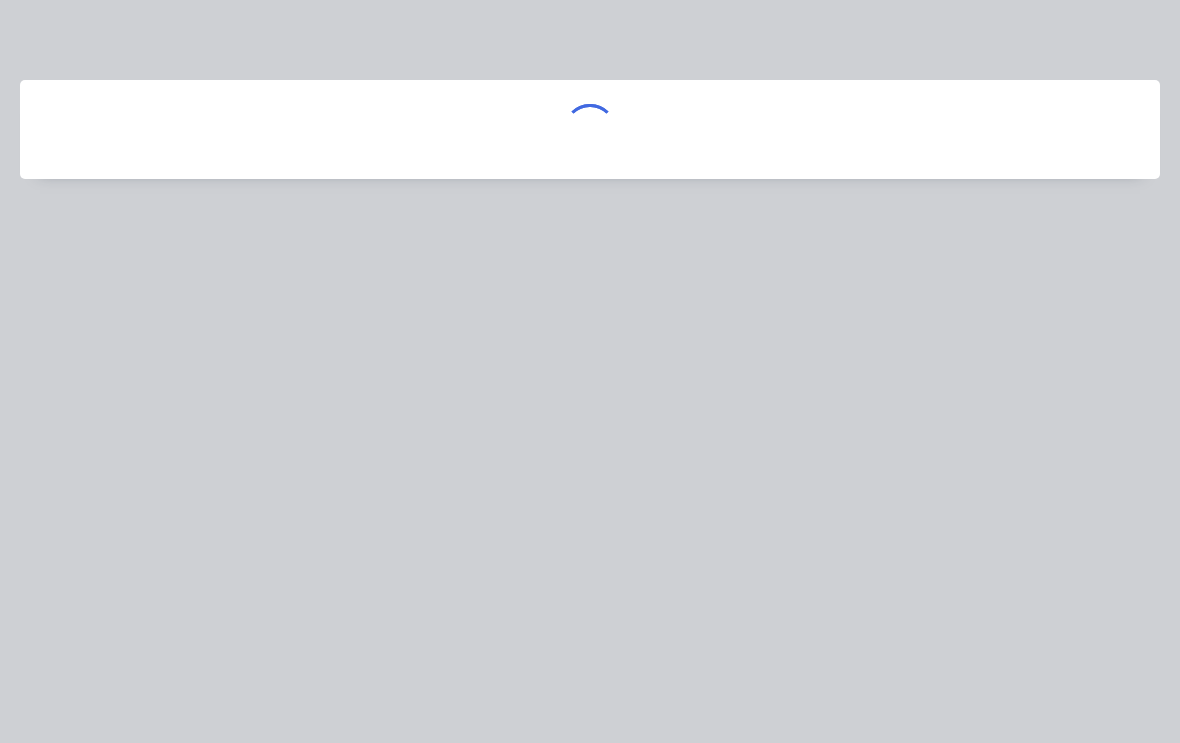 scroll, scrollTop: 325, scrollLeft: 210, axis: both 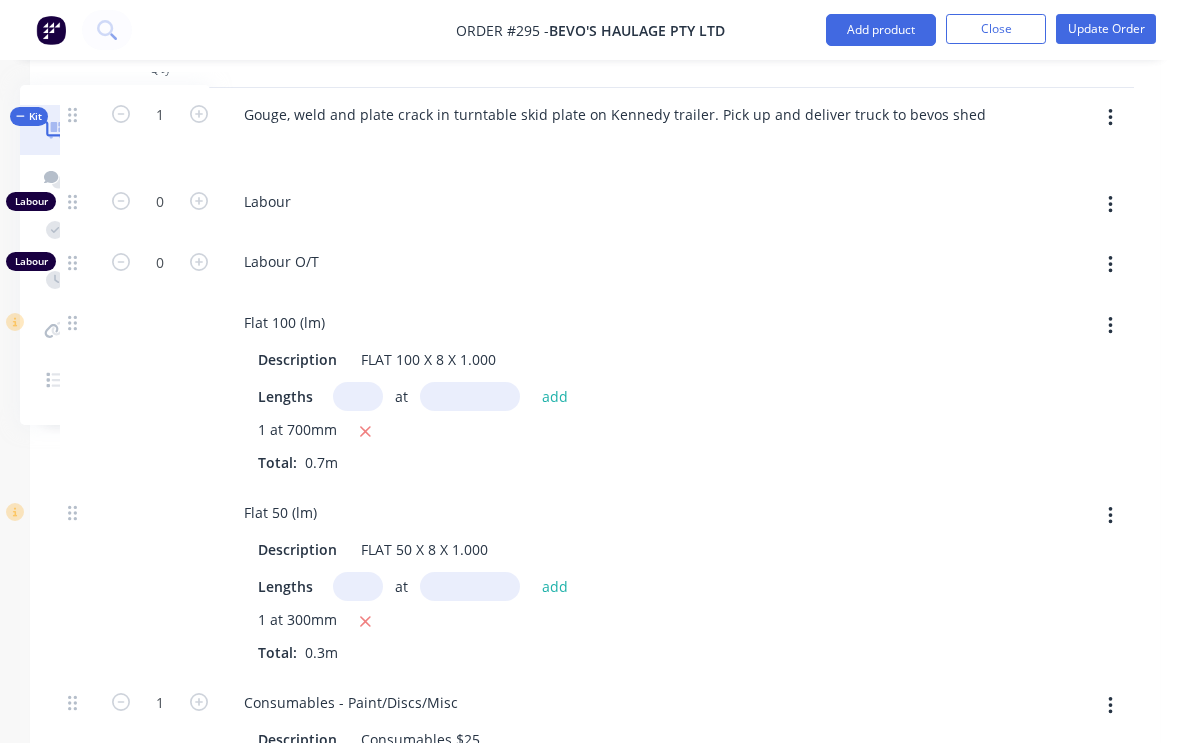 click on "Update Order" at bounding box center (1106, 29) 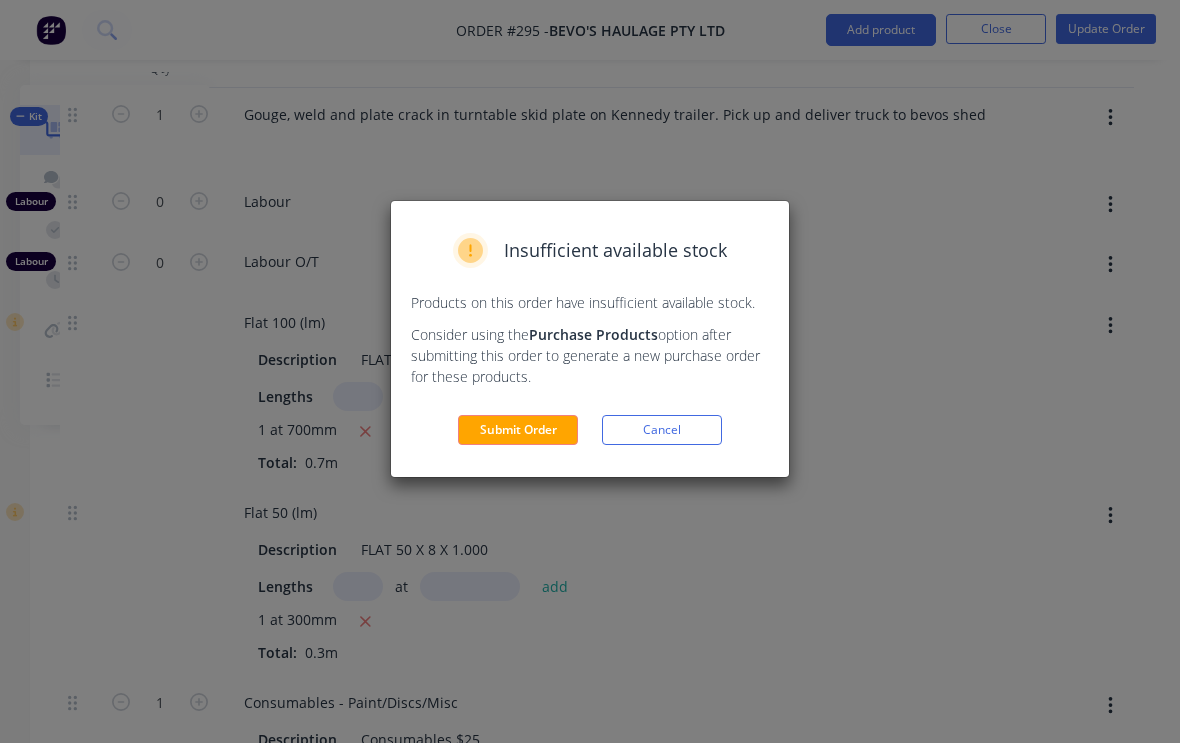 click on "Submit Order" at bounding box center [518, 430] 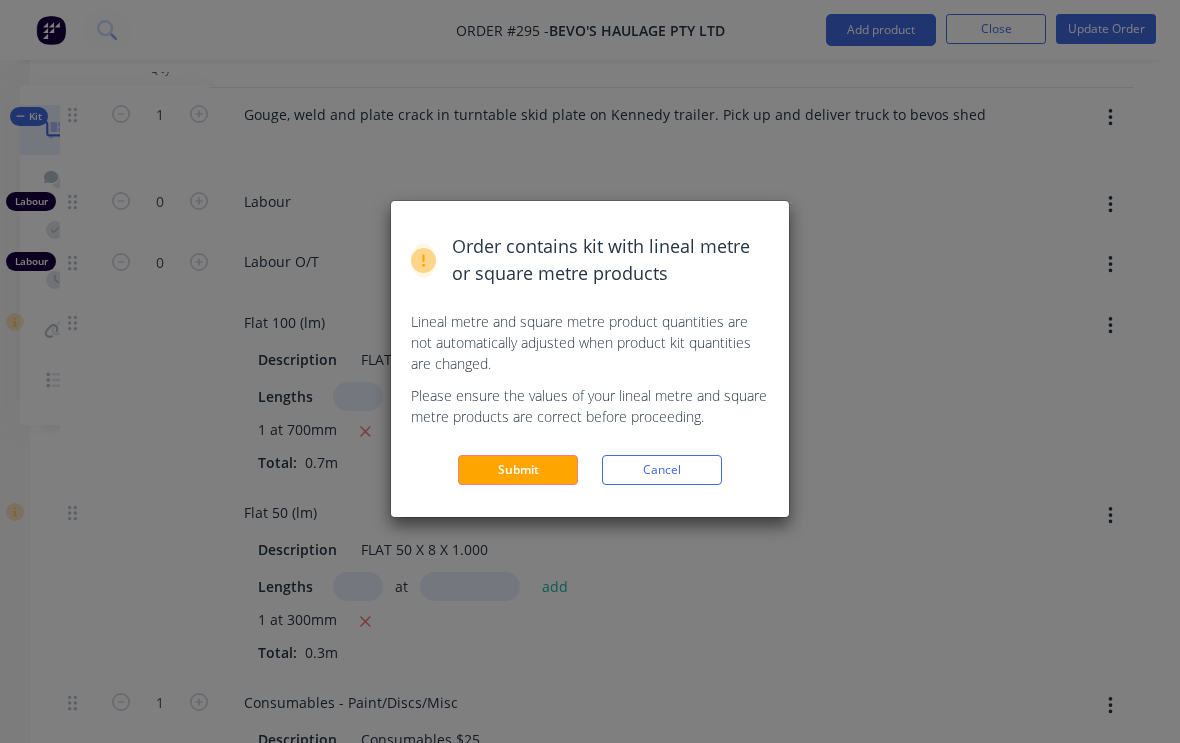 click on "Submit" at bounding box center [518, 470] 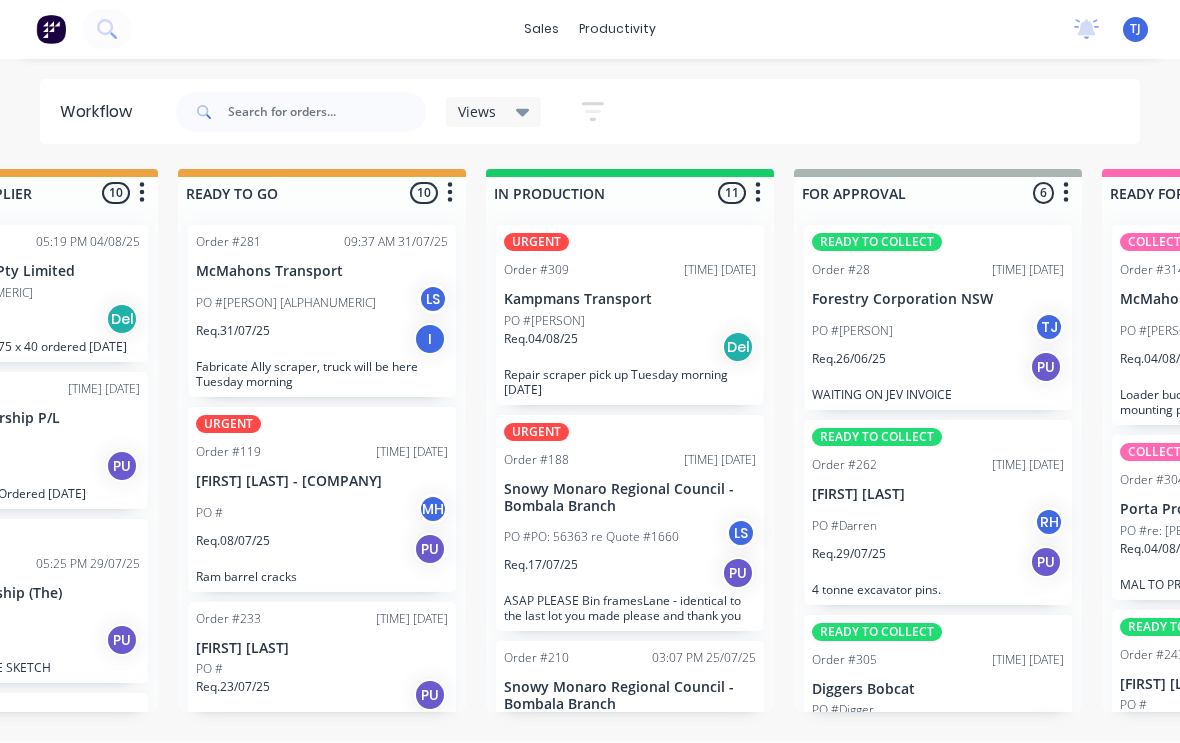 scroll, scrollTop: 0, scrollLeft: 785, axis: horizontal 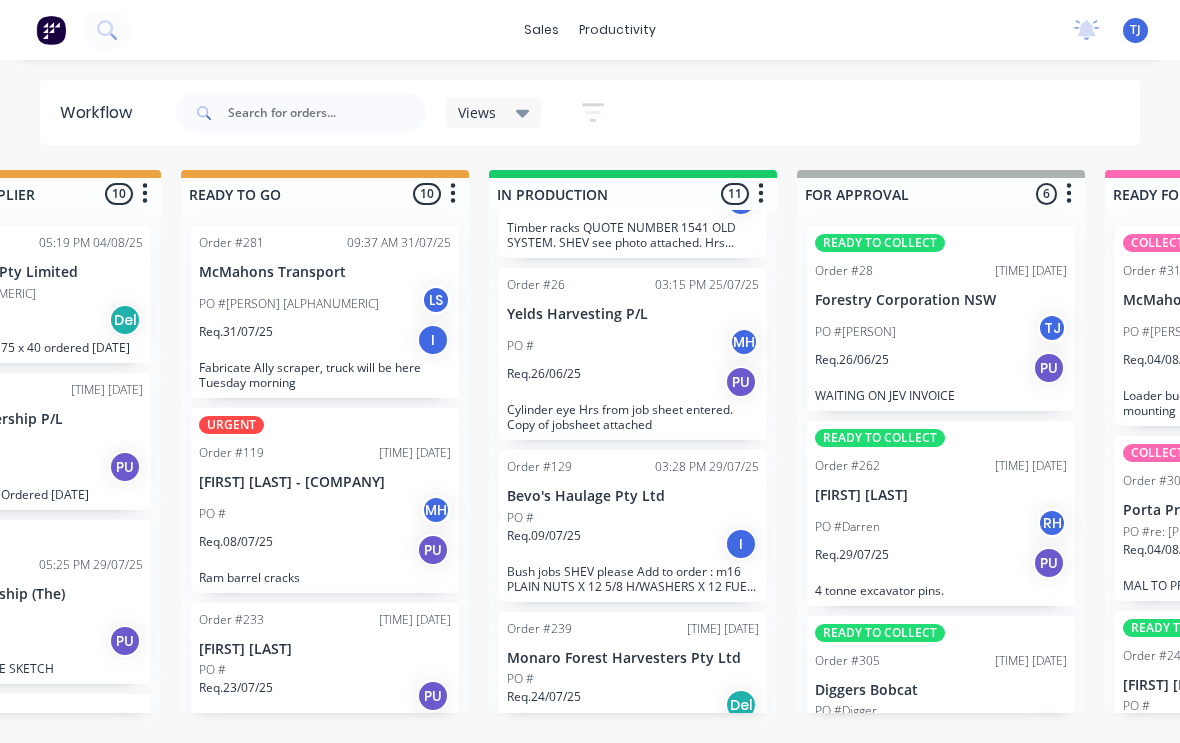 click on "Req. [DATE] I" at bounding box center (633, 544) 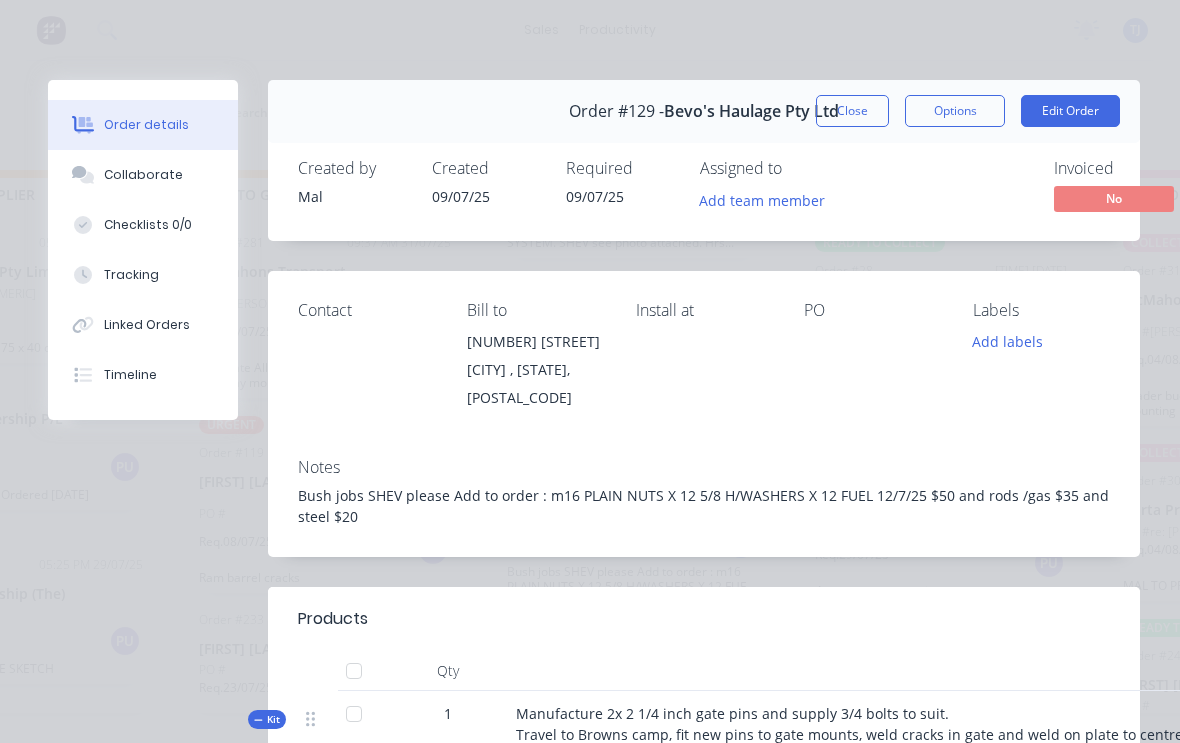 click on "Close" at bounding box center (852, 111) 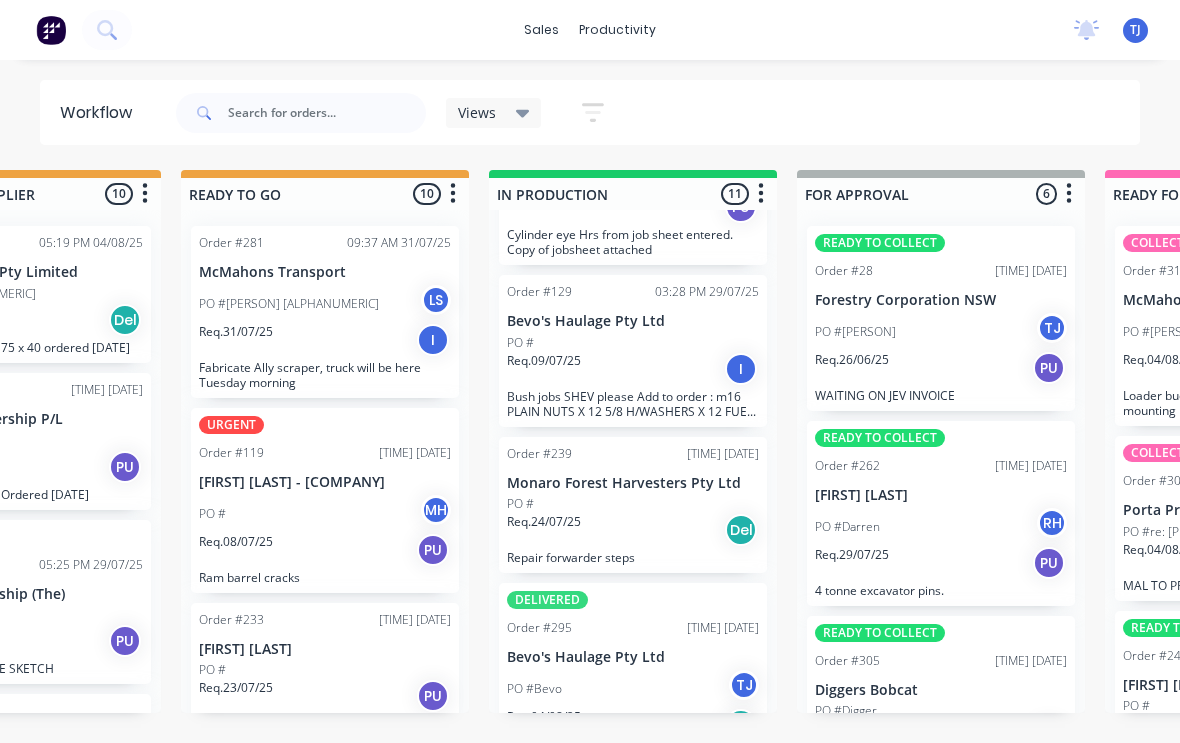 scroll, scrollTop: 1502, scrollLeft: 0, axis: vertical 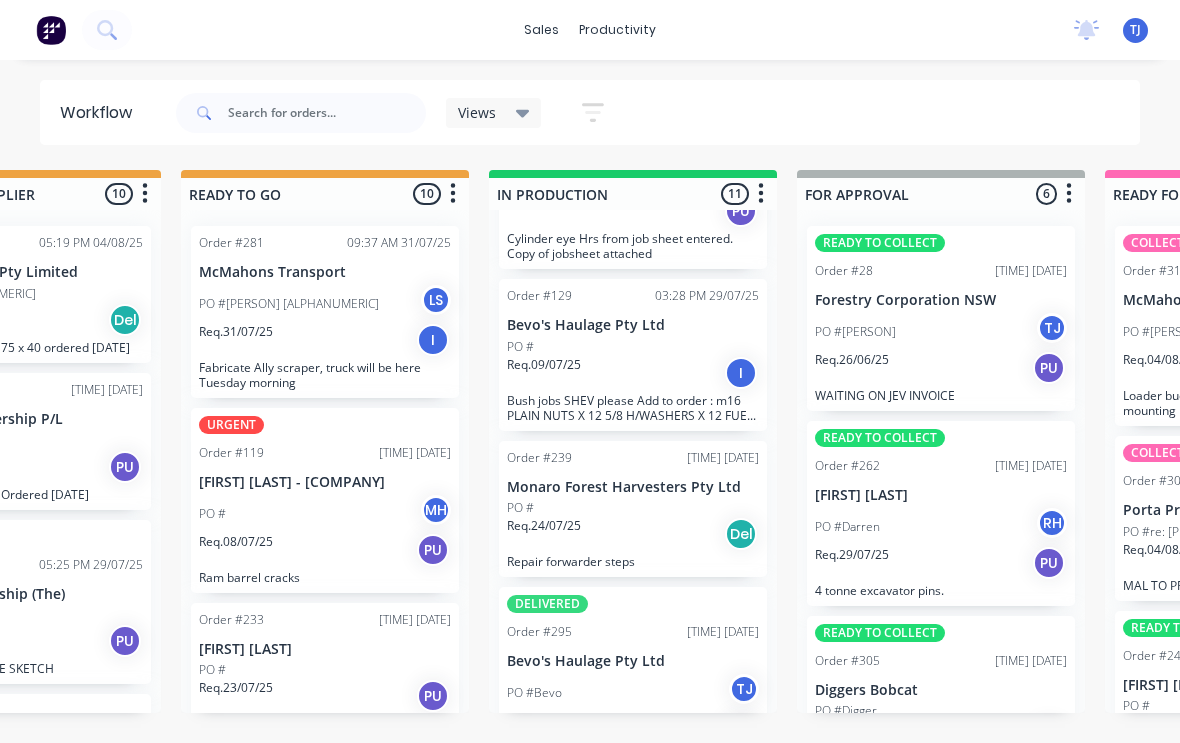 click on "PO #[PERSON] [PERSON]" at bounding box center (633, 693) 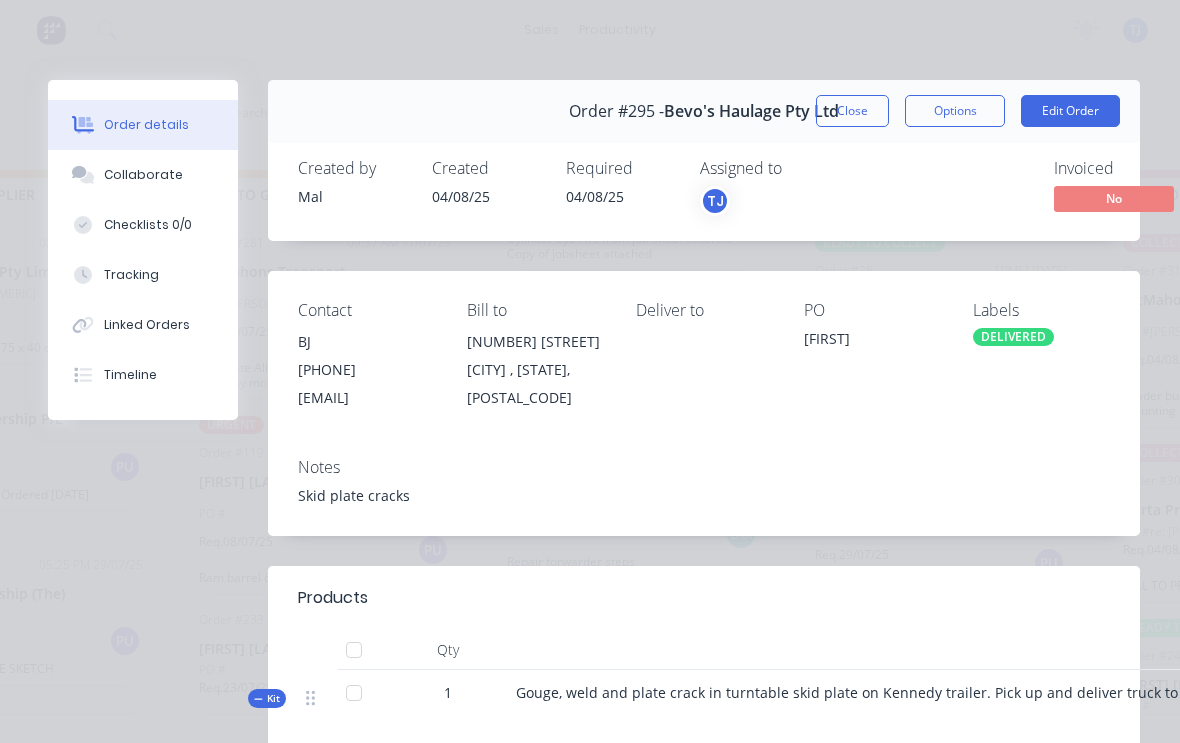 scroll, scrollTop: 0, scrollLeft: 0, axis: both 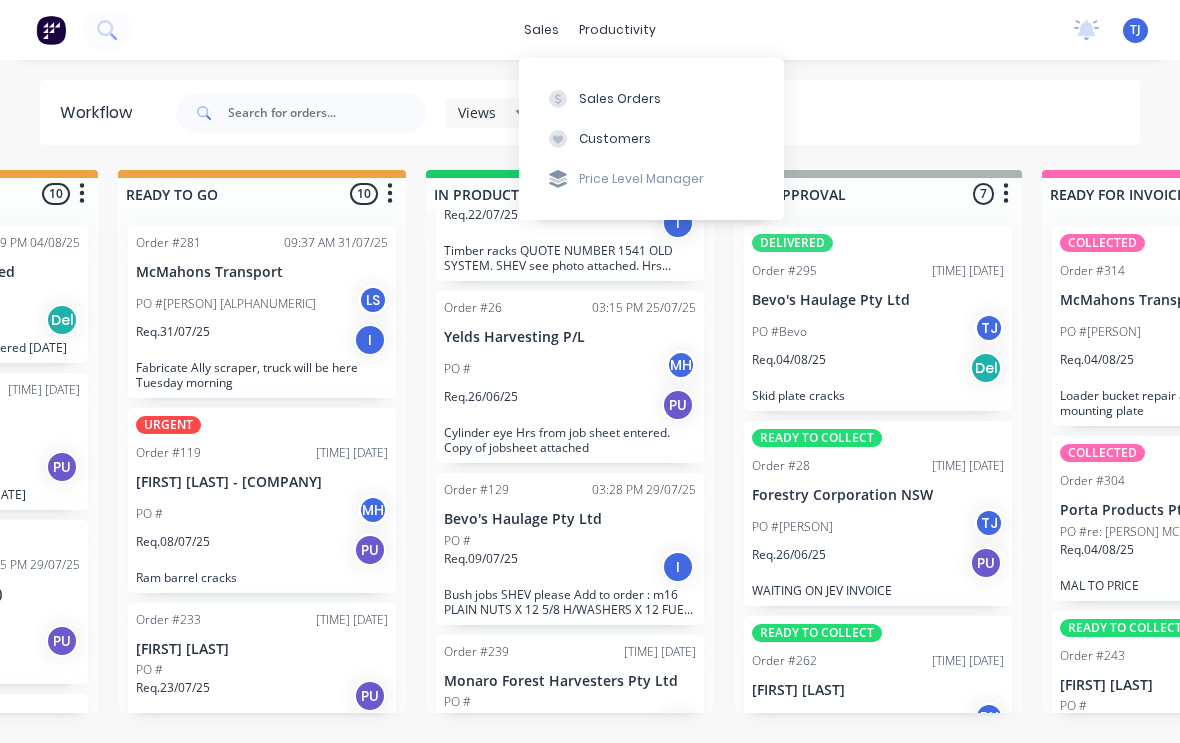 click on "Sales Orders" at bounding box center (651, 98) 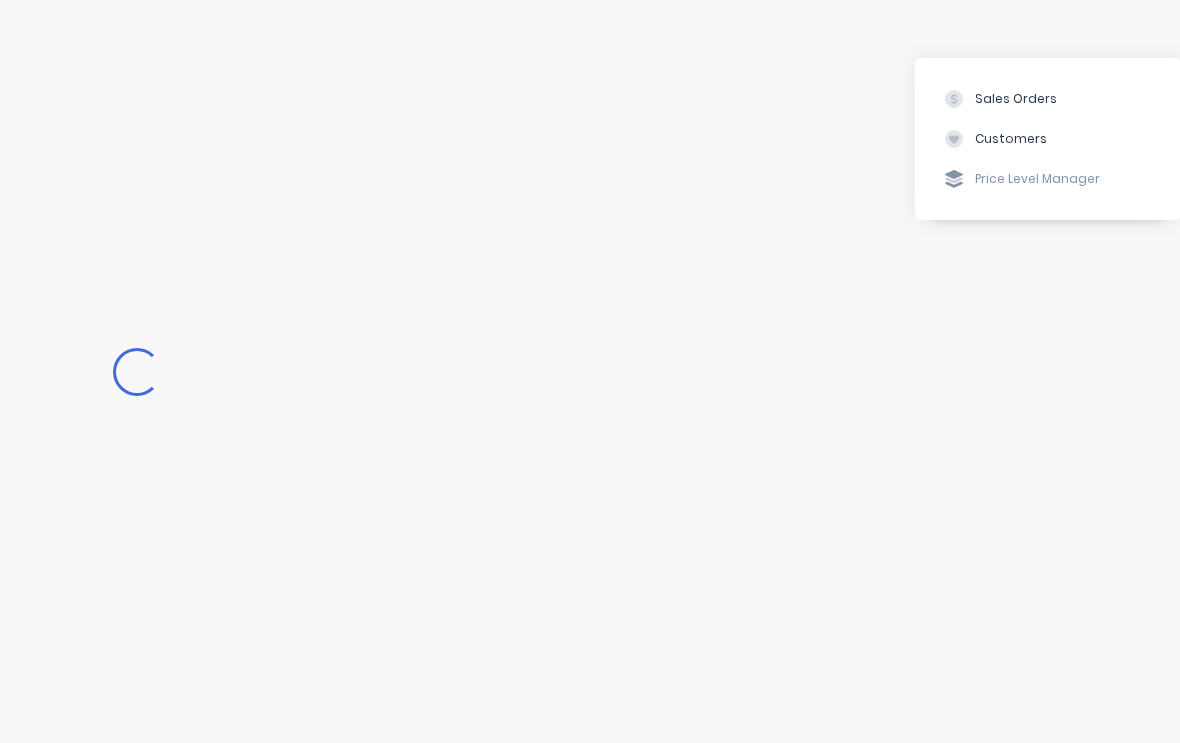 scroll, scrollTop: 3, scrollLeft: 0, axis: vertical 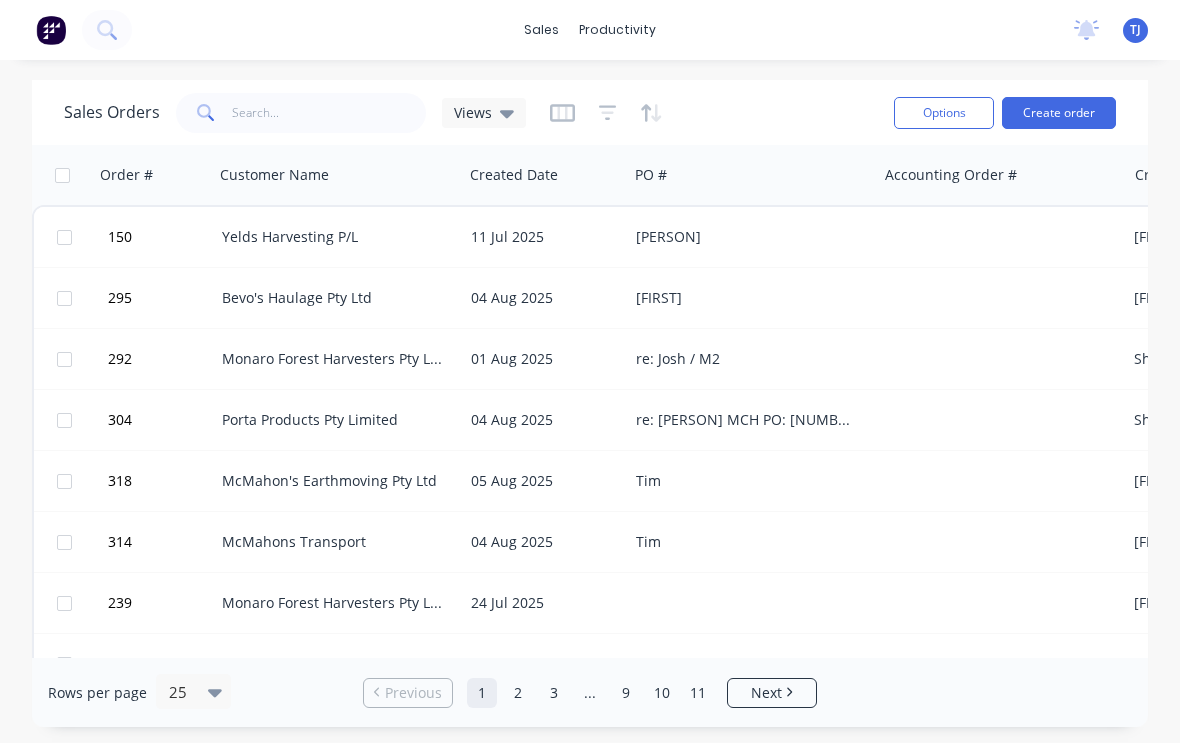click on "Create order" at bounding box center (1059, 113) 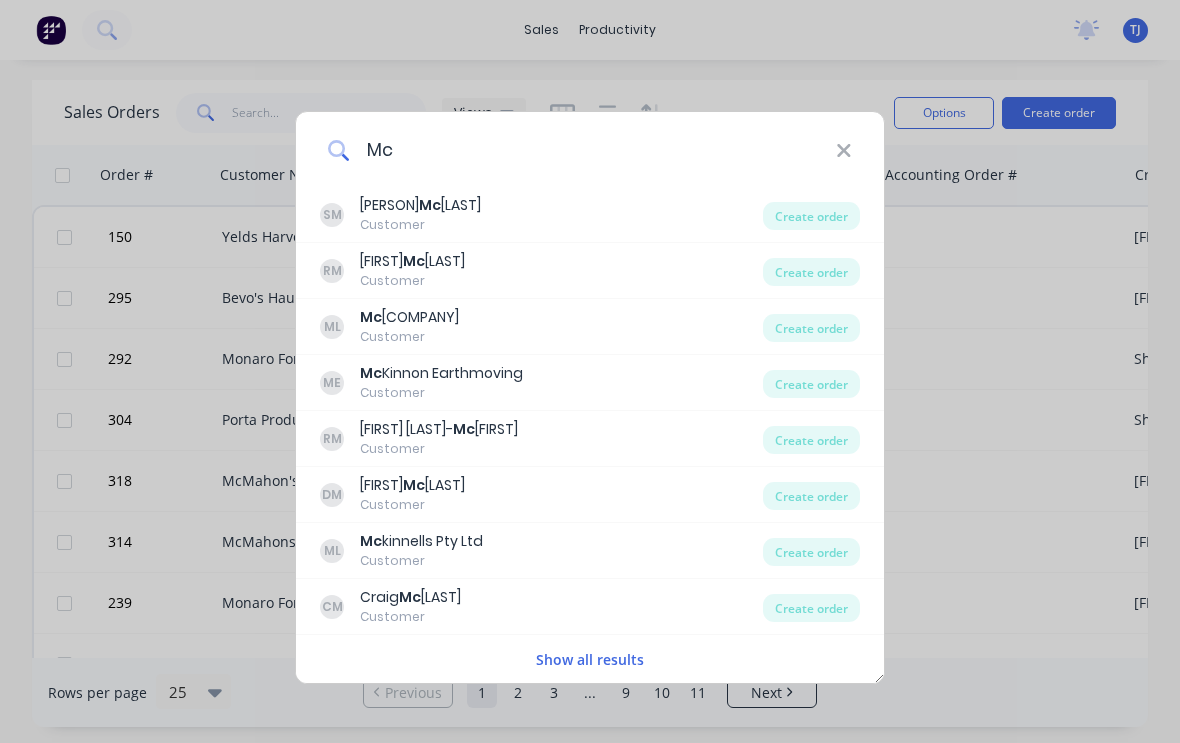 click on "Mc" at bounding box center (593, 149) 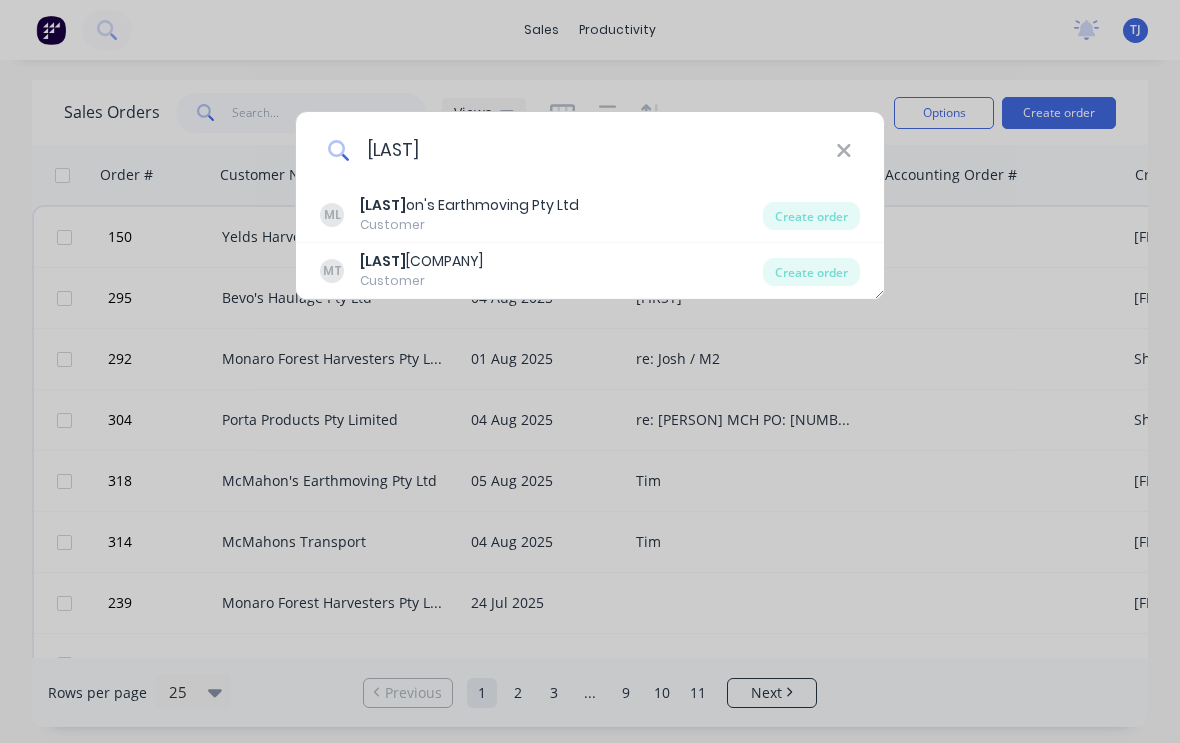 type on "[LAST]" 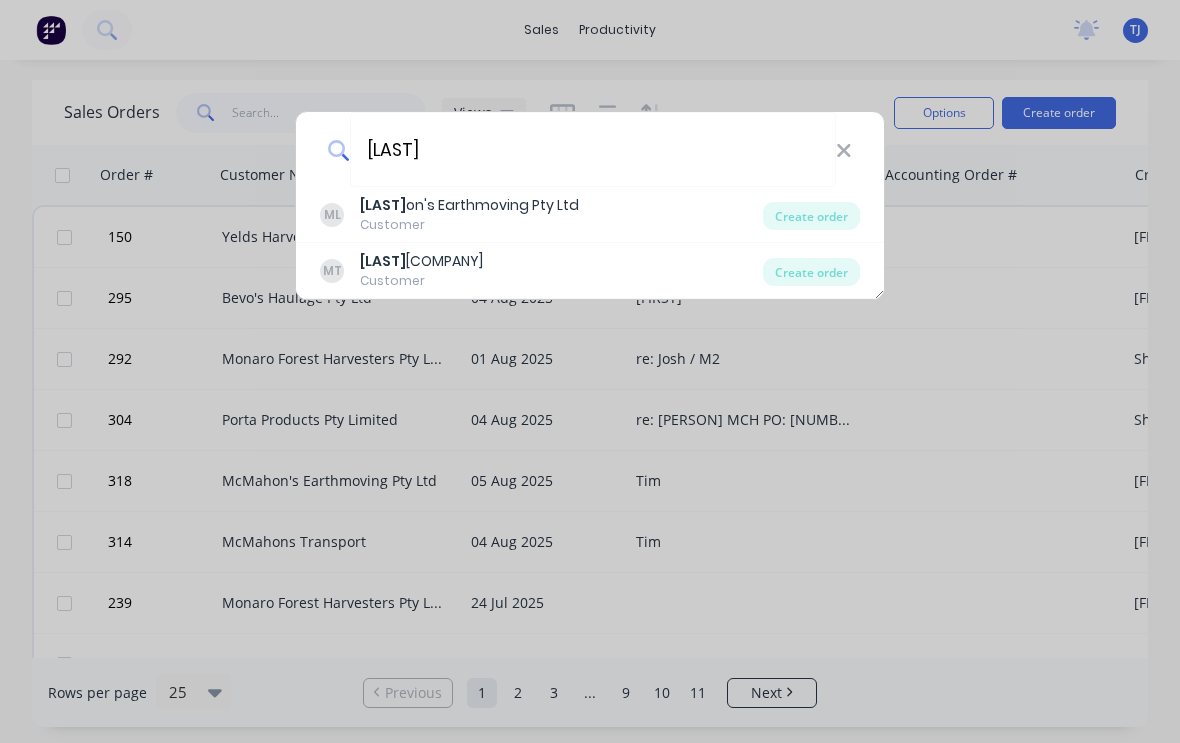 click on "Create order" at bounding box center [811, 272] 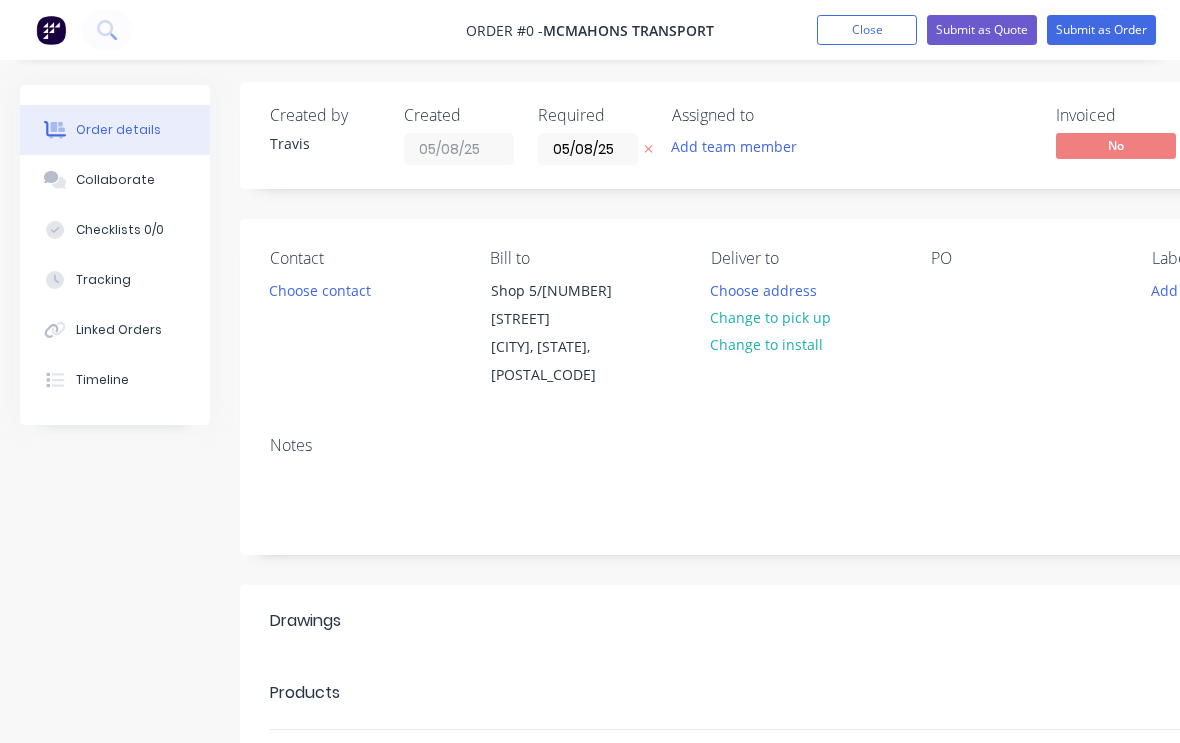 click on "Change to pick up" at bounding box center (771, 317) 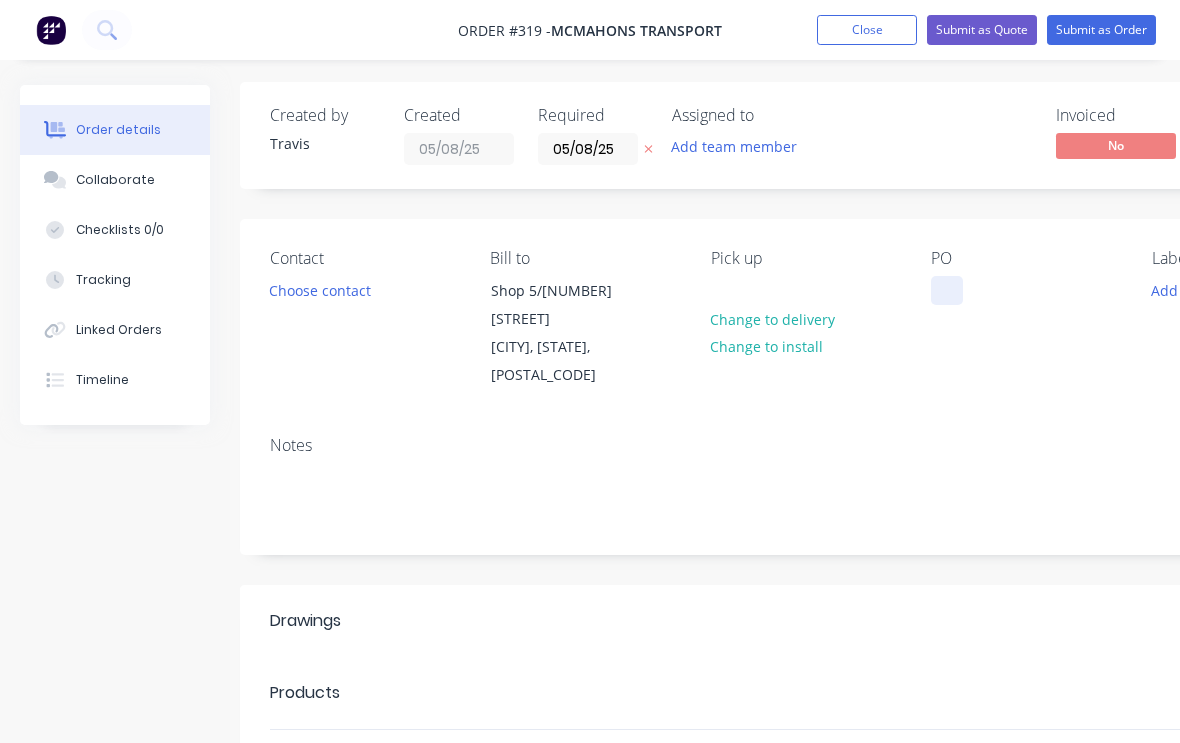 click at bounding box center (947, 290) 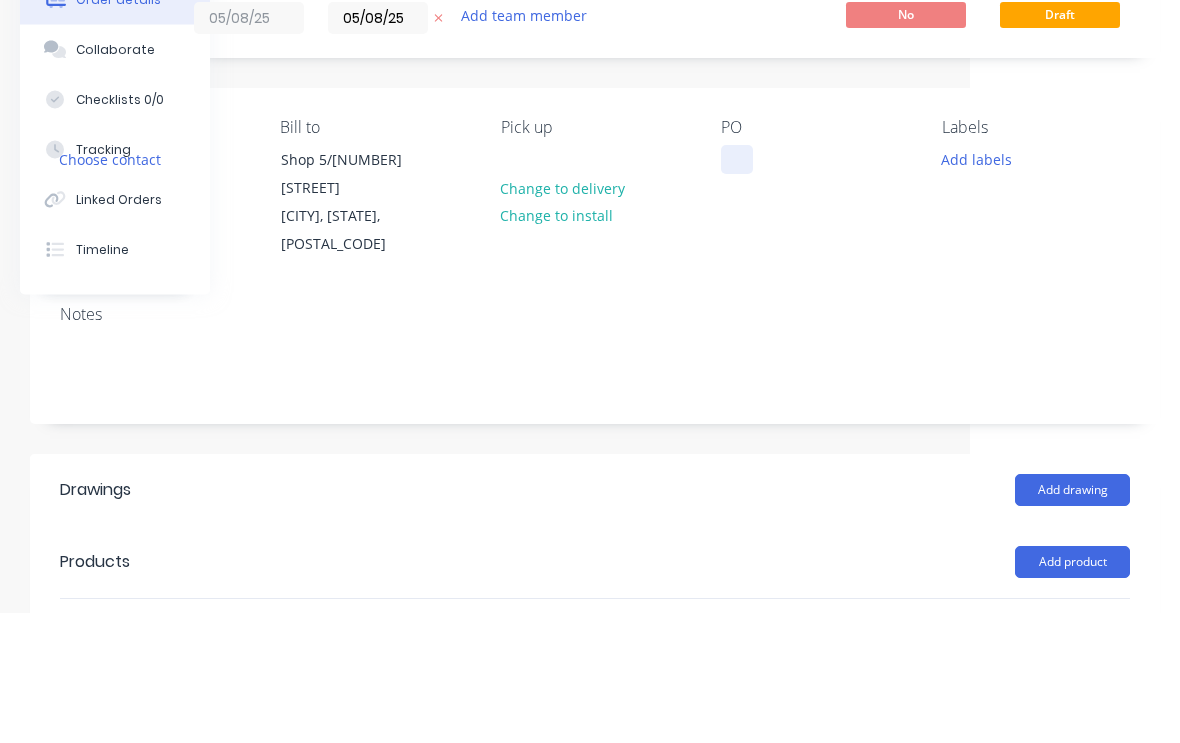 type 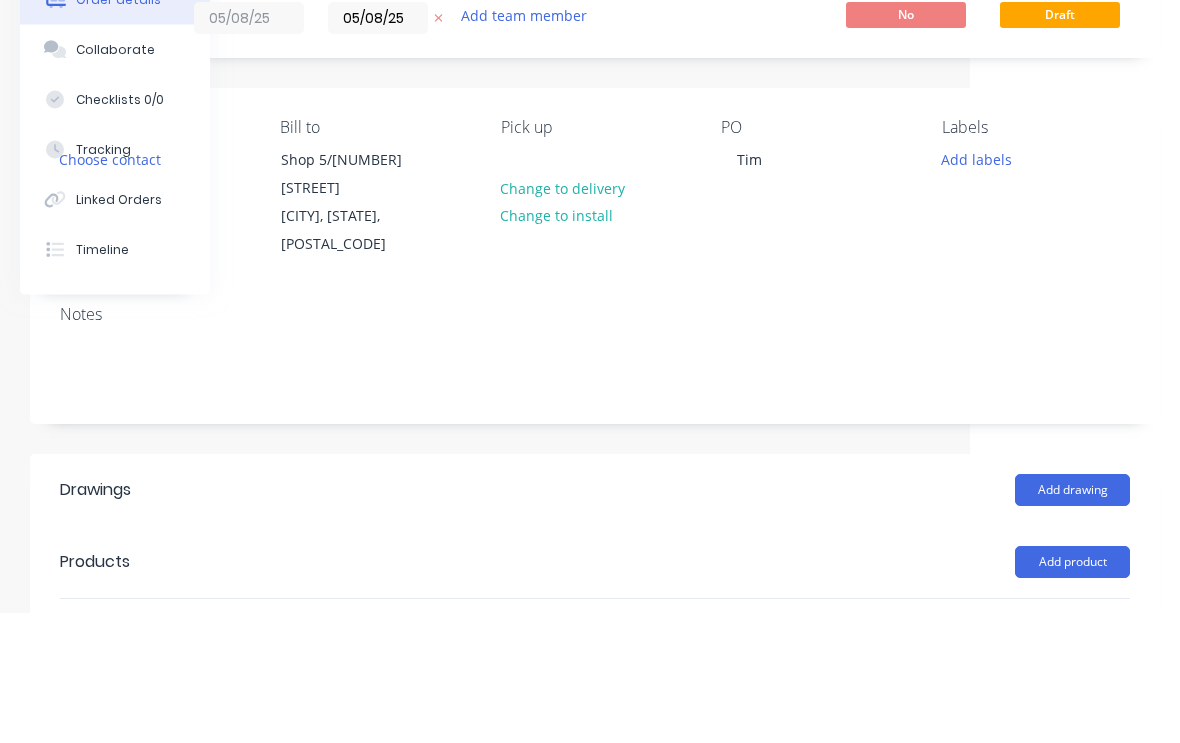 click on "Add labels" at bounding box center [976, 289] 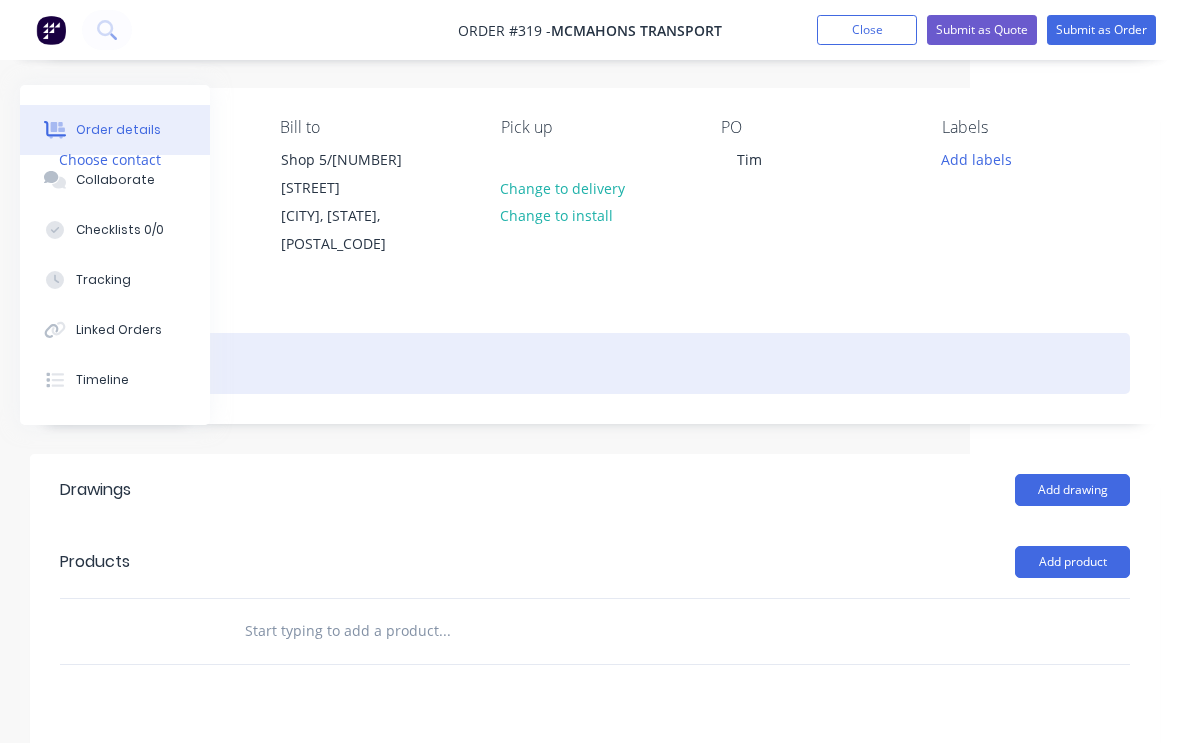 click at bounding box center (595, 363) 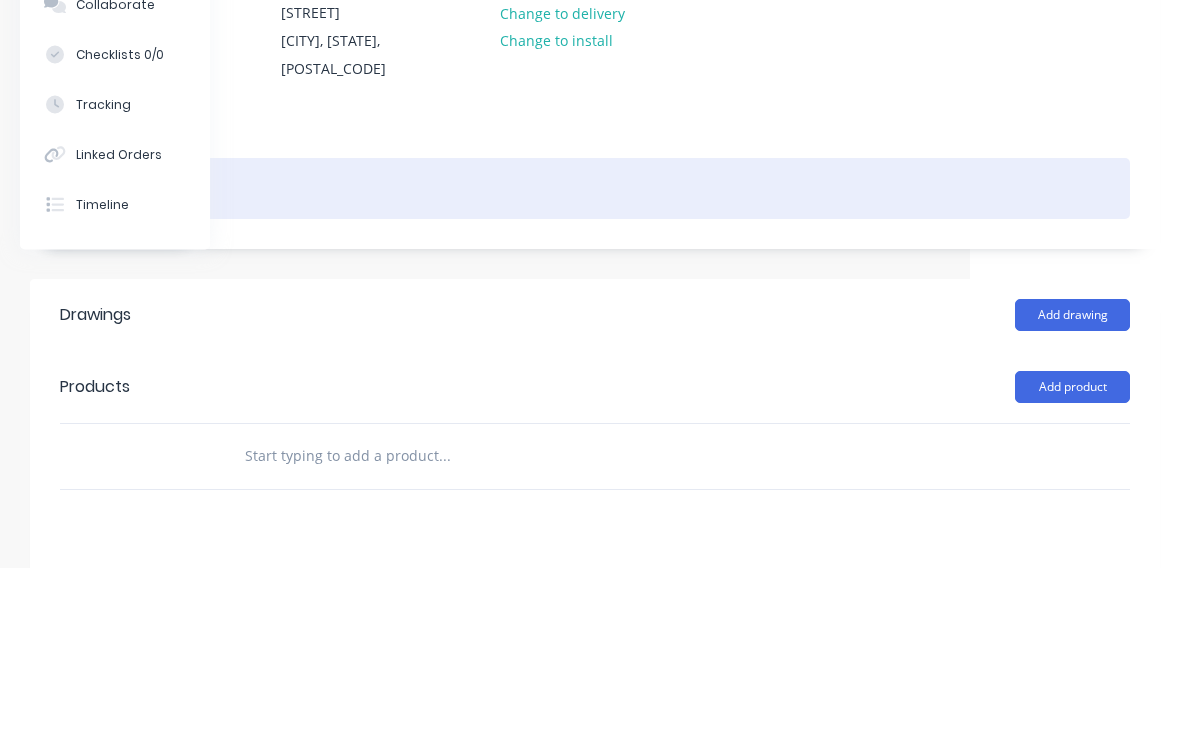 type 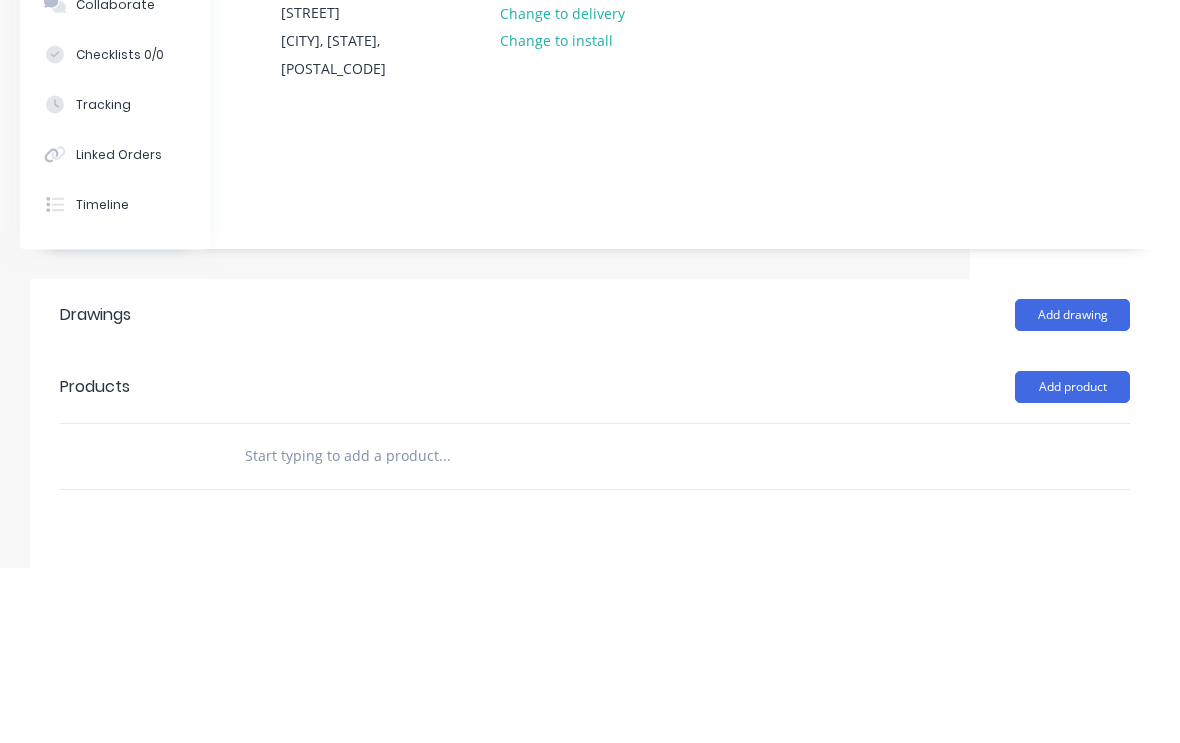scroll, scrollTop: 309, scrollLeft: 210, axis: both 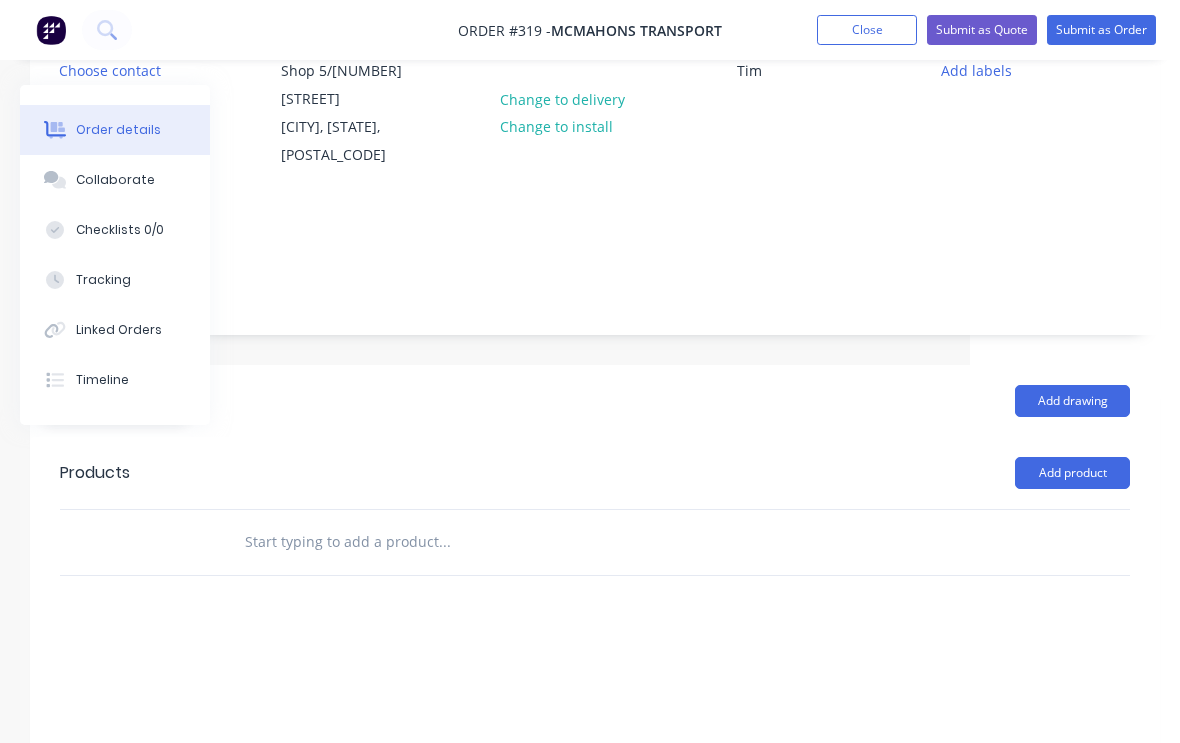 click at bounding box center (444, 542) 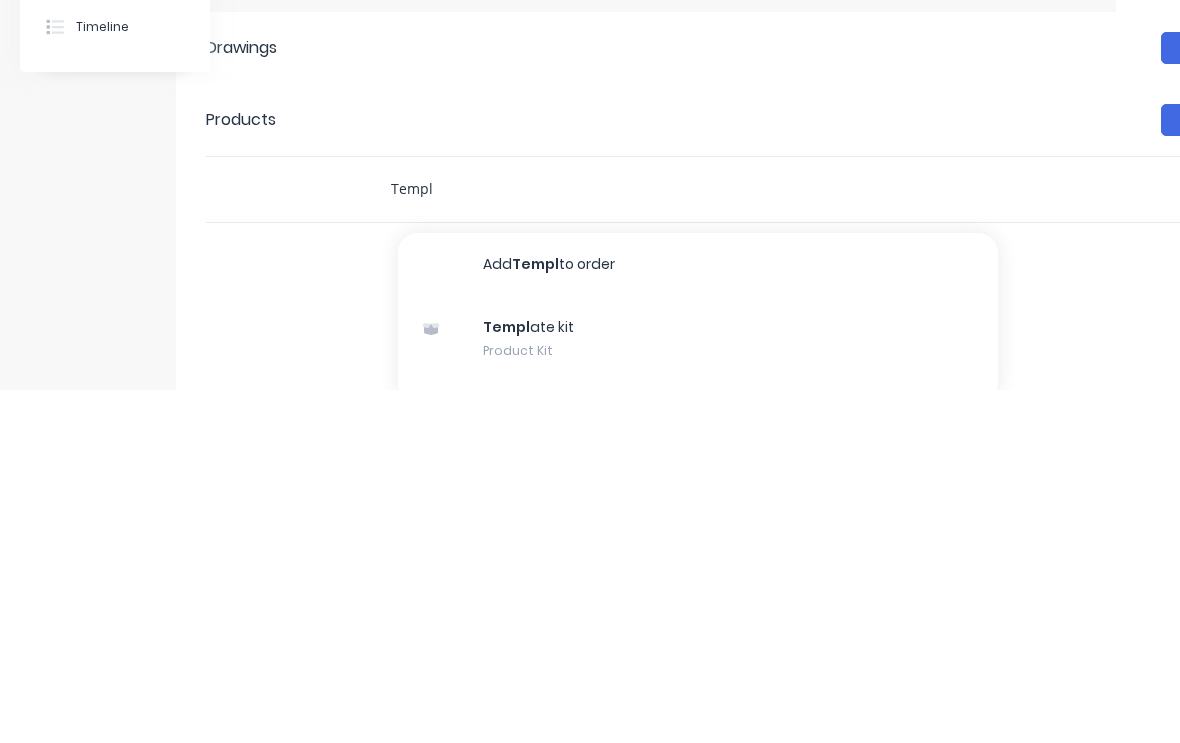 type on "Templ" 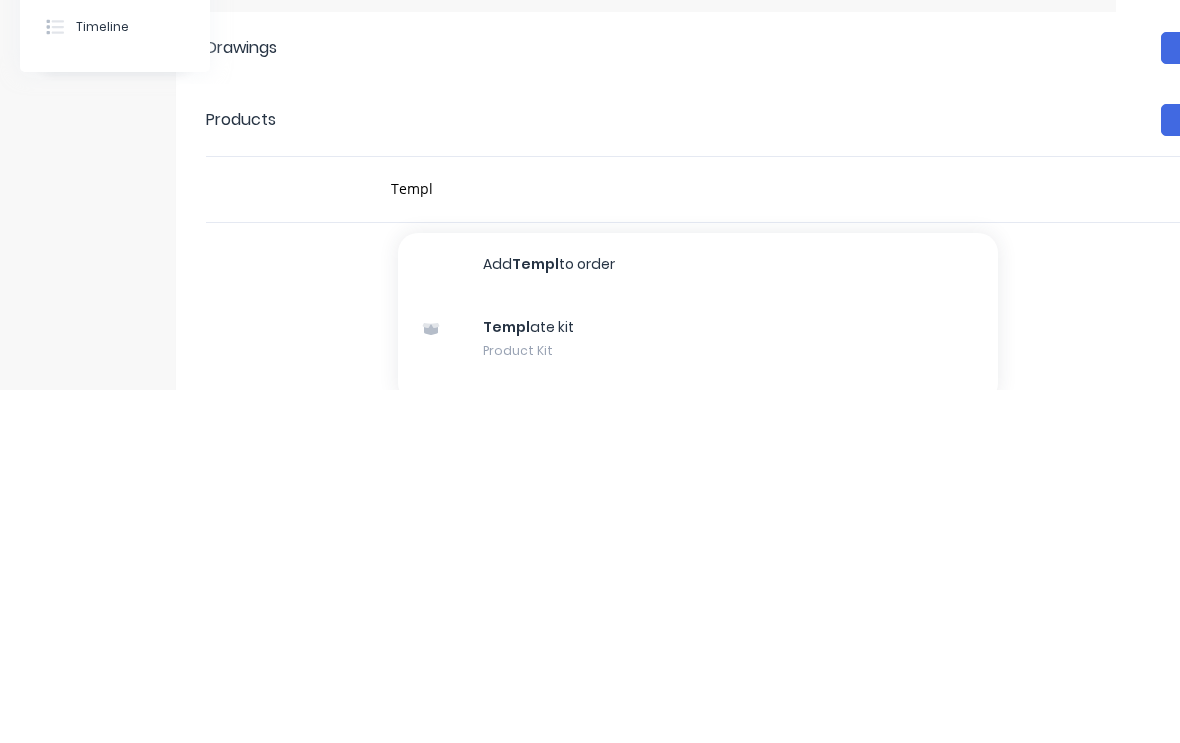 click on "Templ ate kit Product Kit" at bounding box center [698, 692] 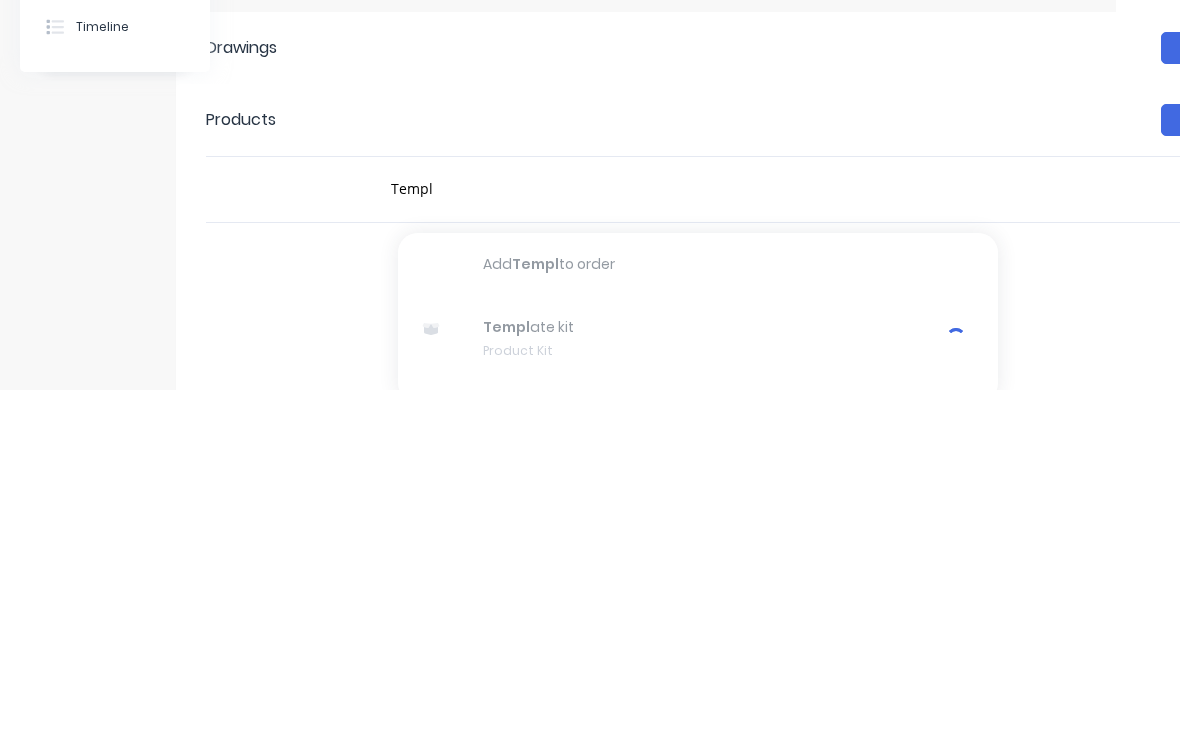 type 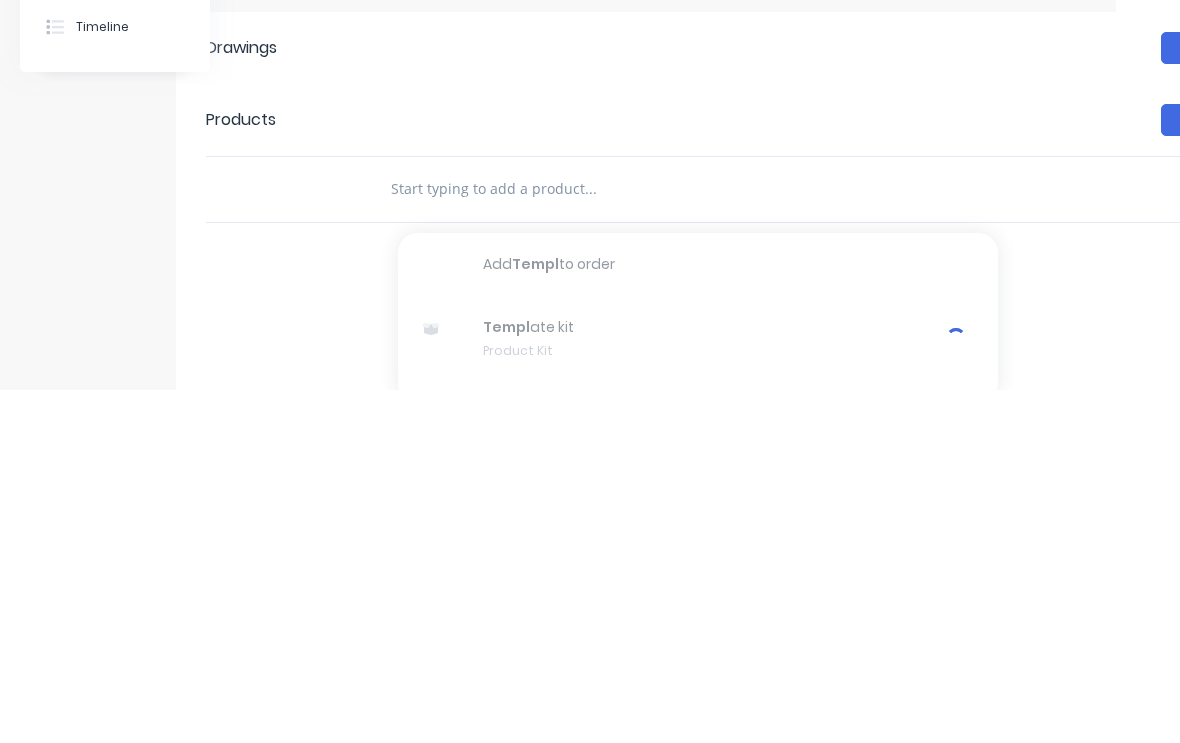 scroll, scrollTop: 384, scrollLeft: 64, axis: both 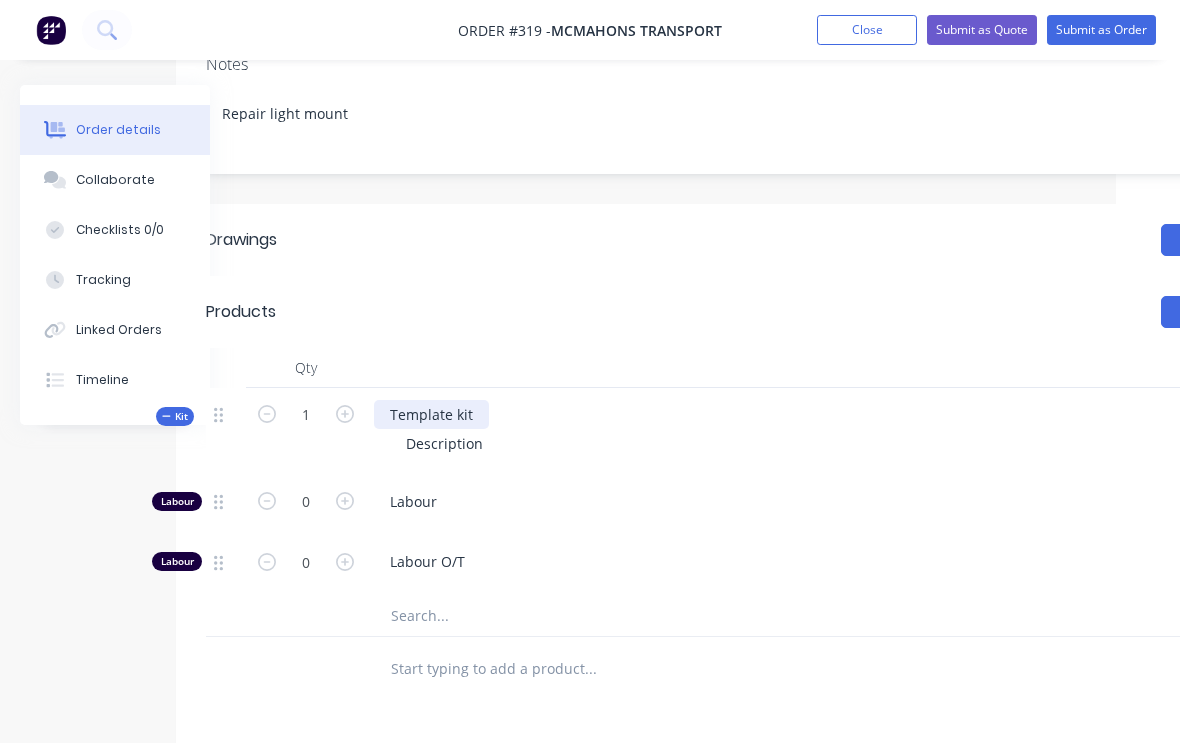 click on "Template kit" at bounding box center [431, 414] 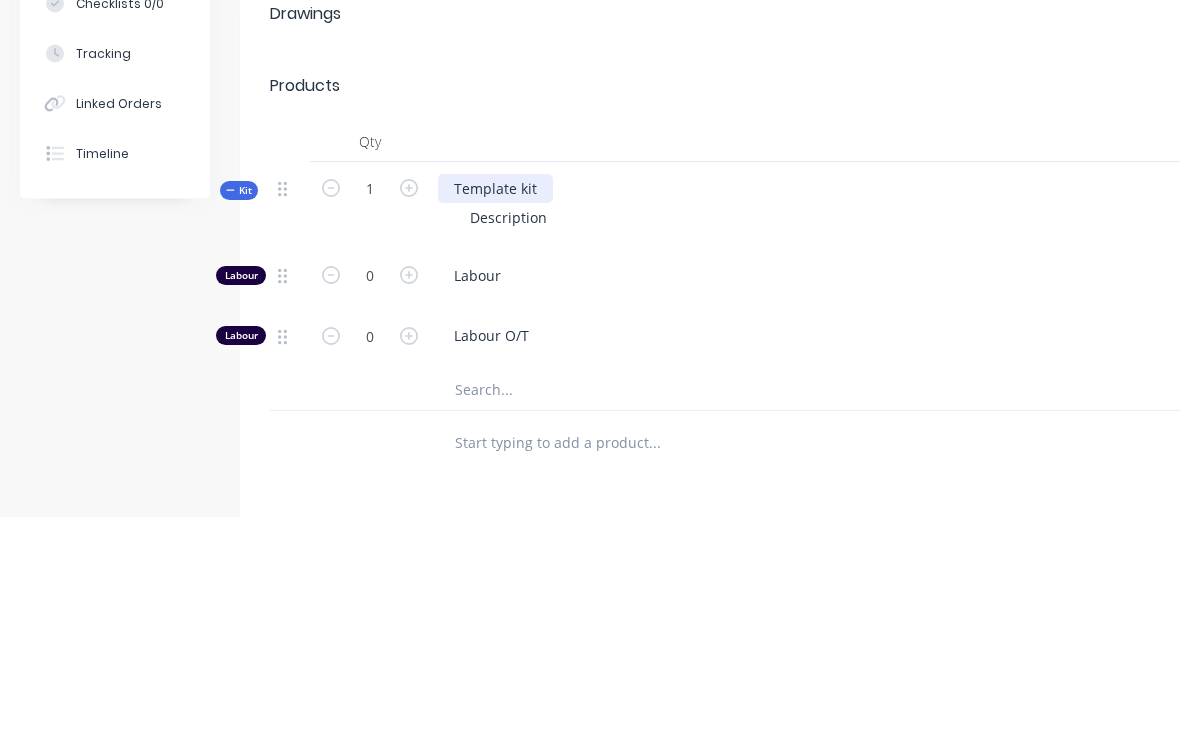 type 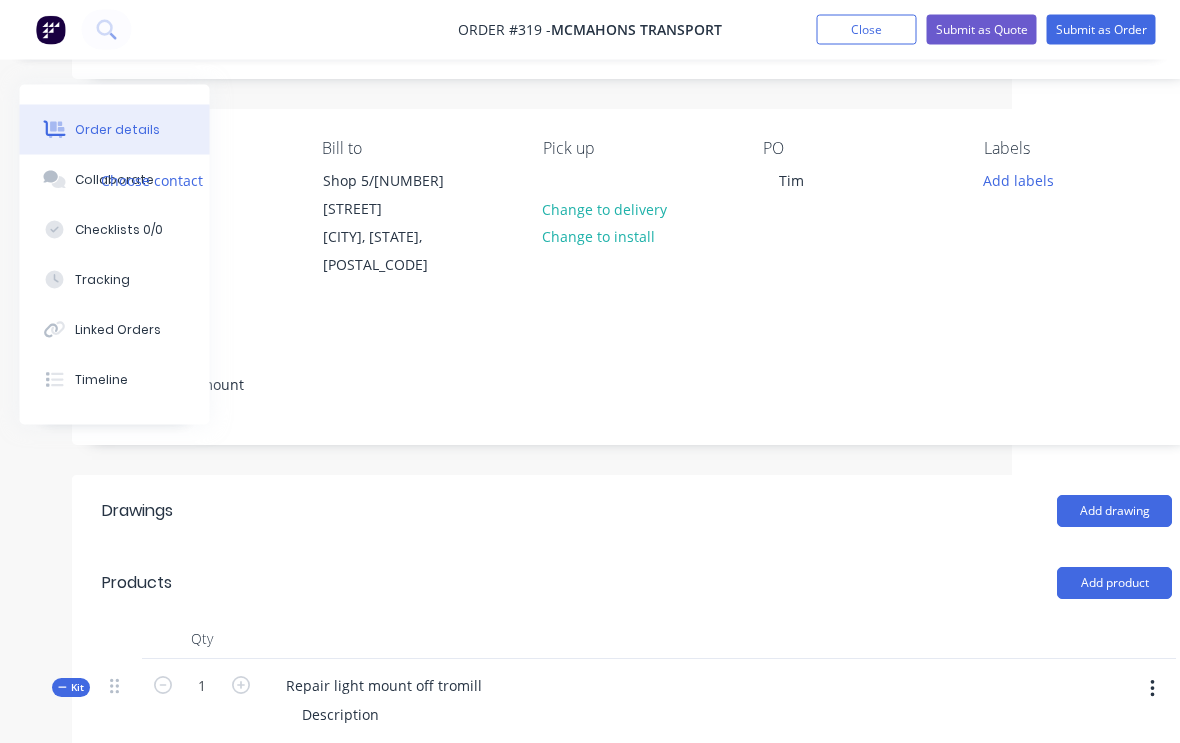 scroll, scrollTop: 112, scrollLeft: 168, axis: both 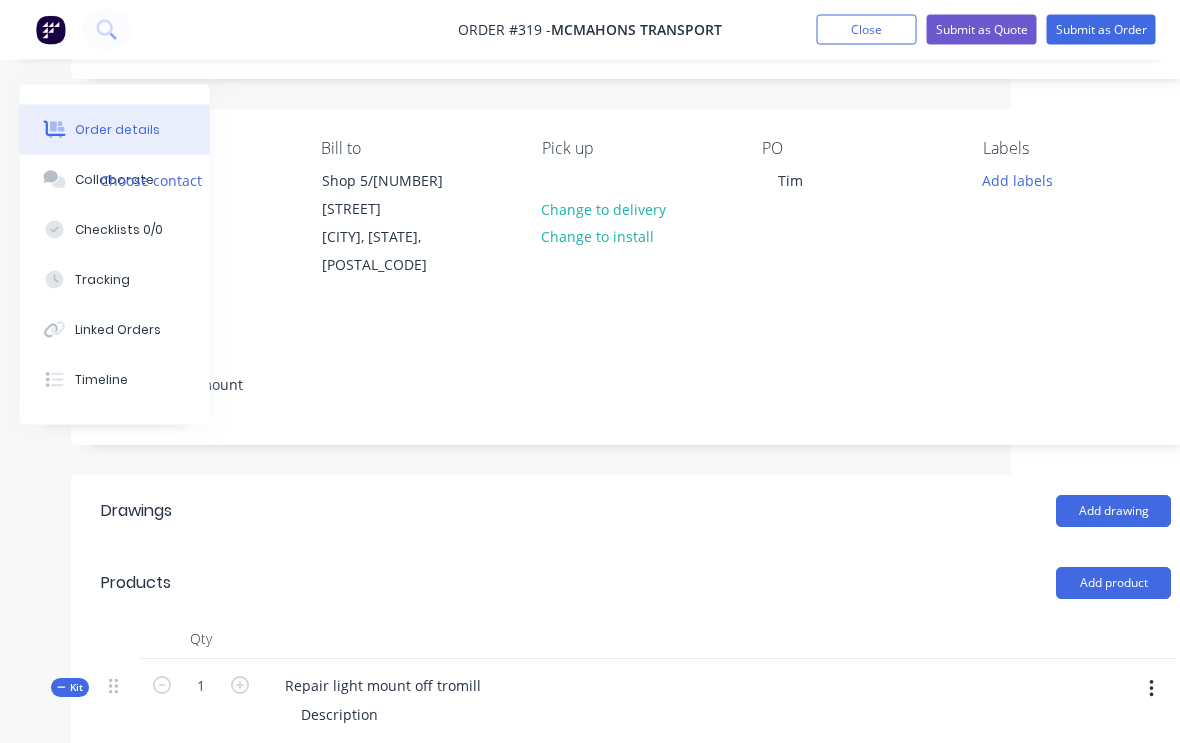 click on "Add labels" at bounding box center [1018, 180] 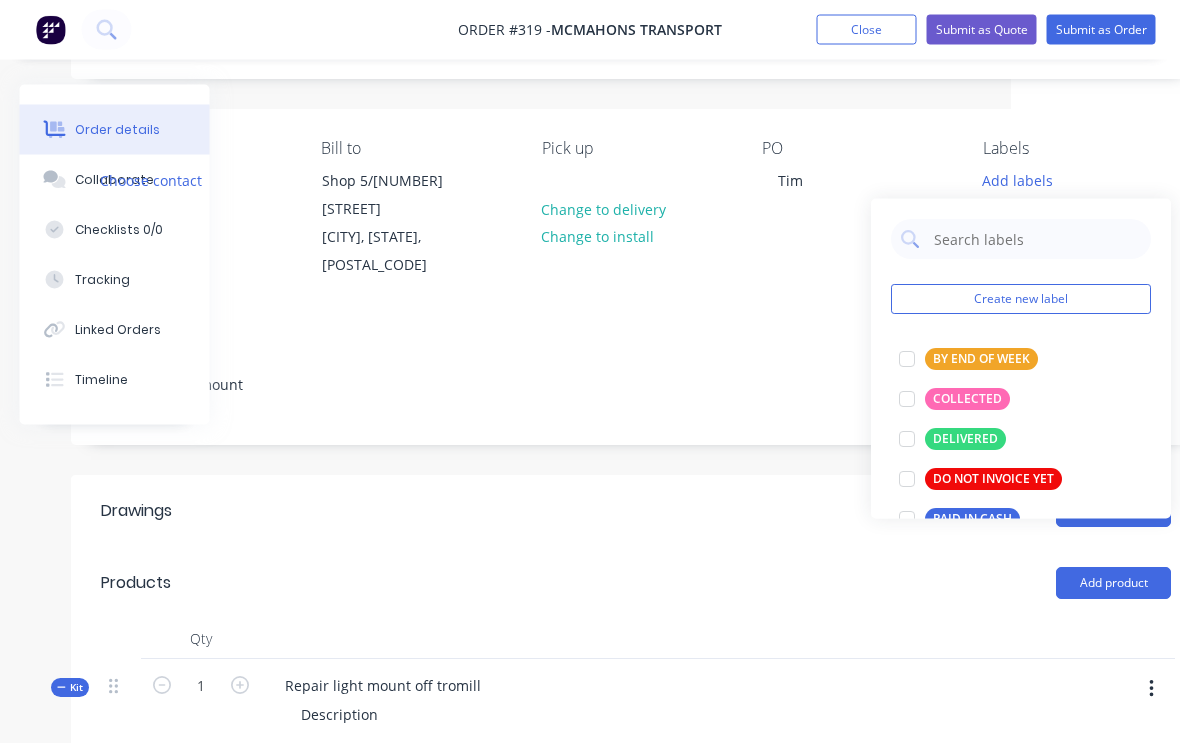 scroll, scrollTop: 113, scrollLeft: 169, axis: both 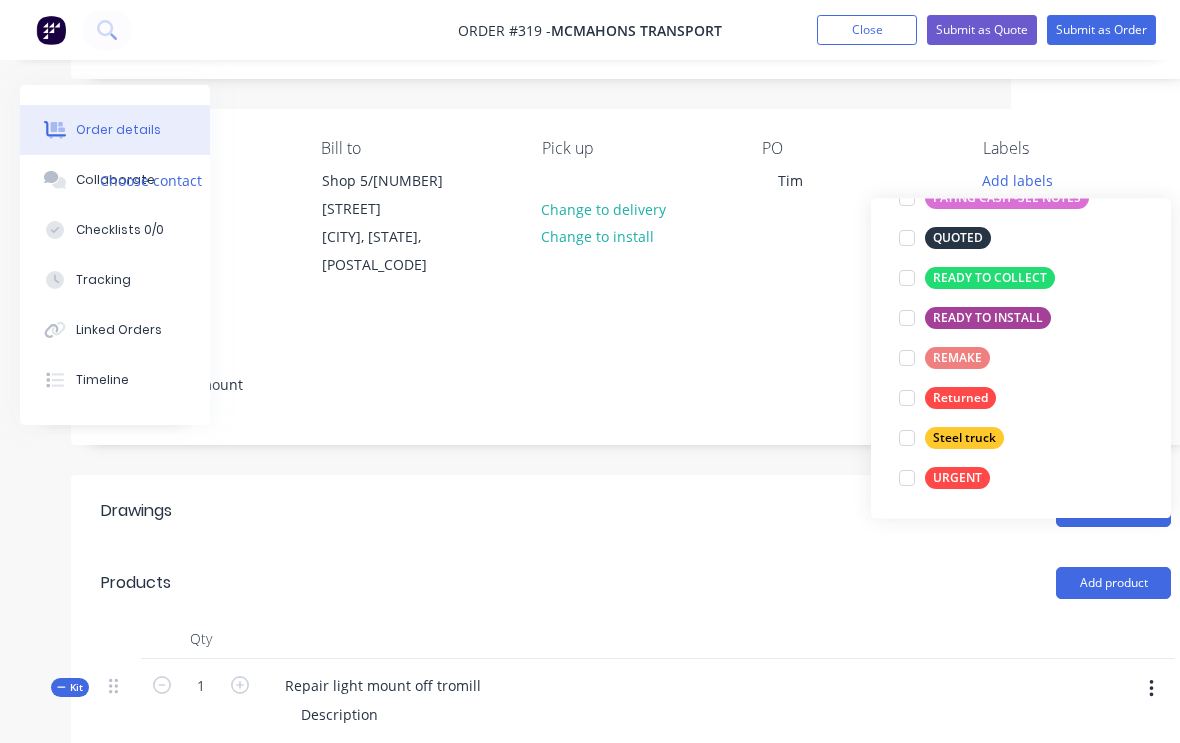 click at bounding box center (907, 479) 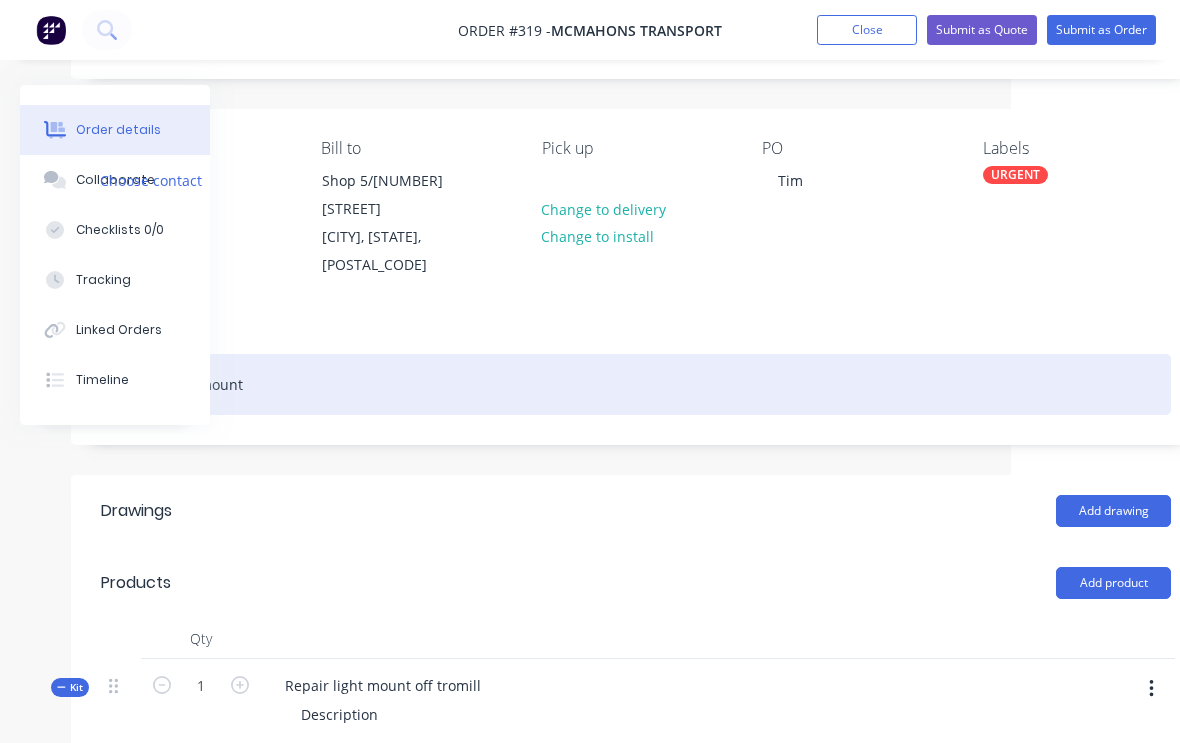 click on "Repair light mount" at bounding box center (636, 384) 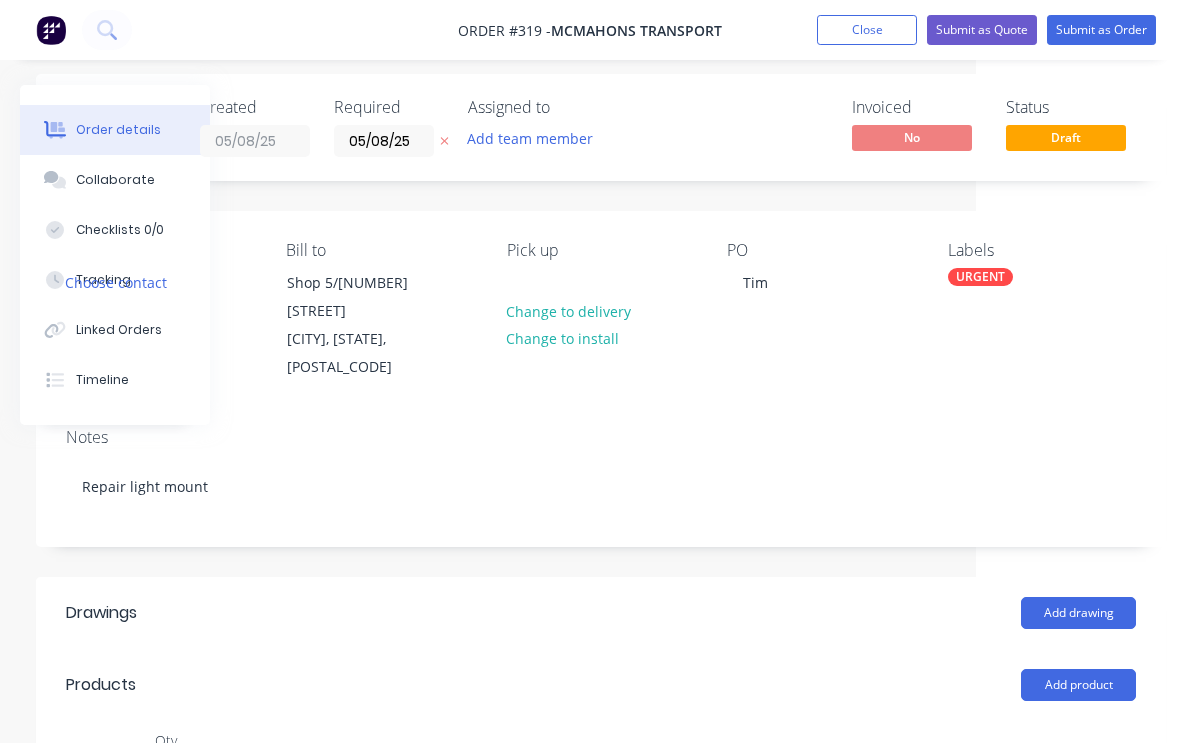 scroll, scrollTop: 11, scrollLeft: 205, axis: both 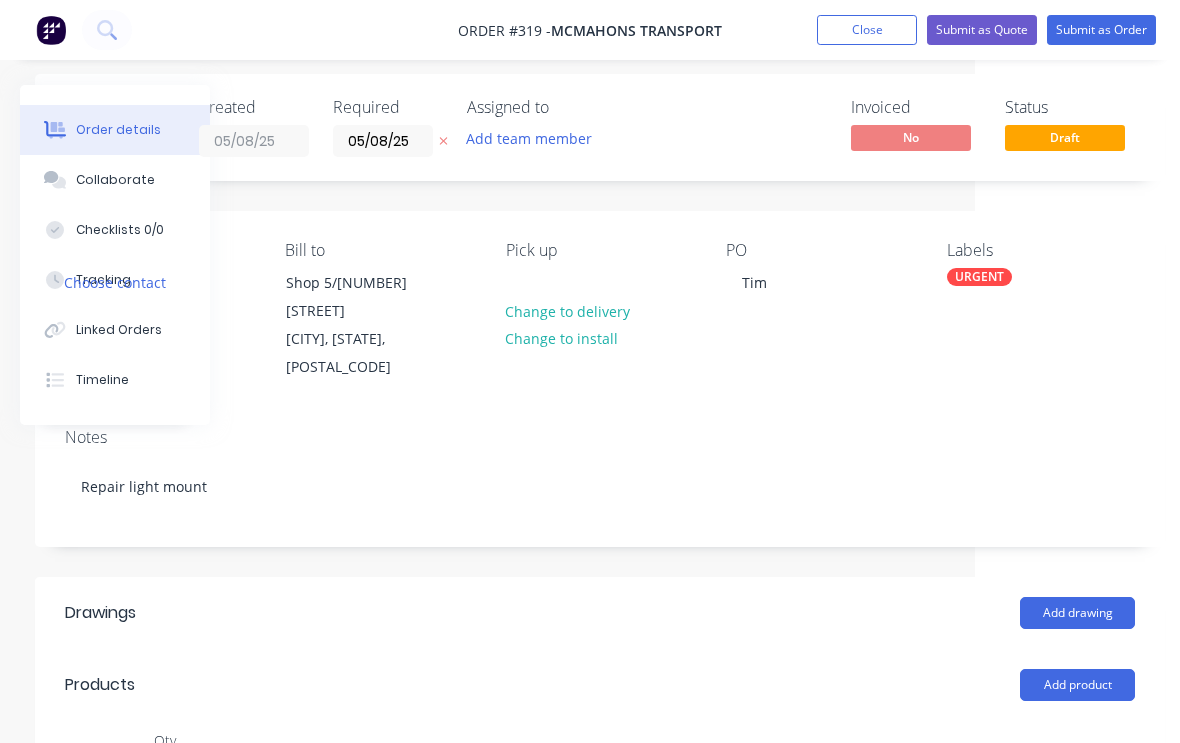 click on "Submit as Order" at bounding box center [1101, 30] 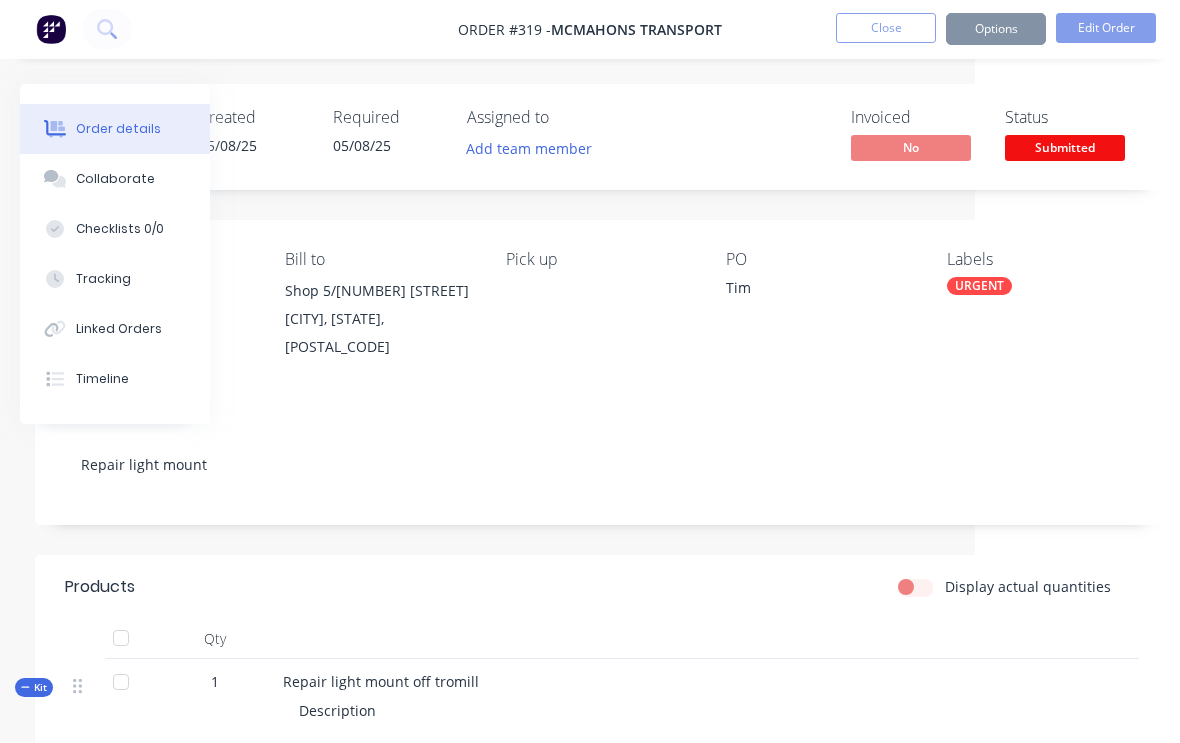 scroll, scrollTop: 1, scrollLeft: 205, axis: both 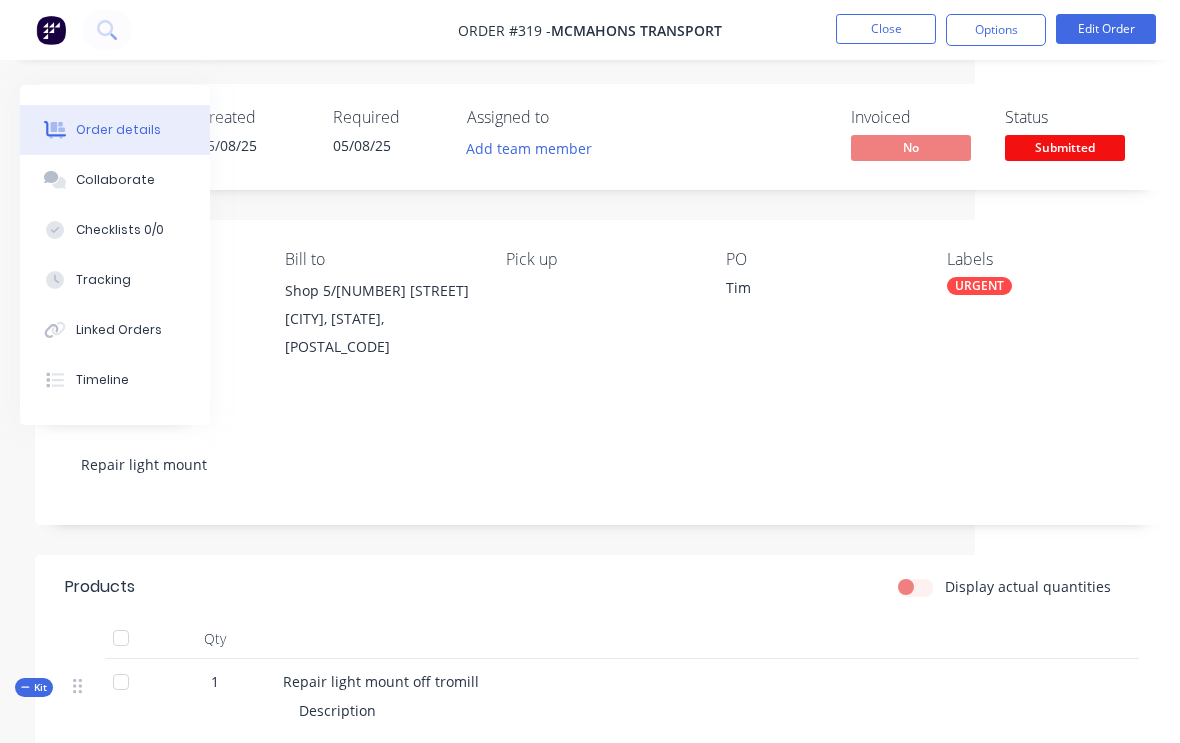 click on "Close" at bounding box center [886, 29] 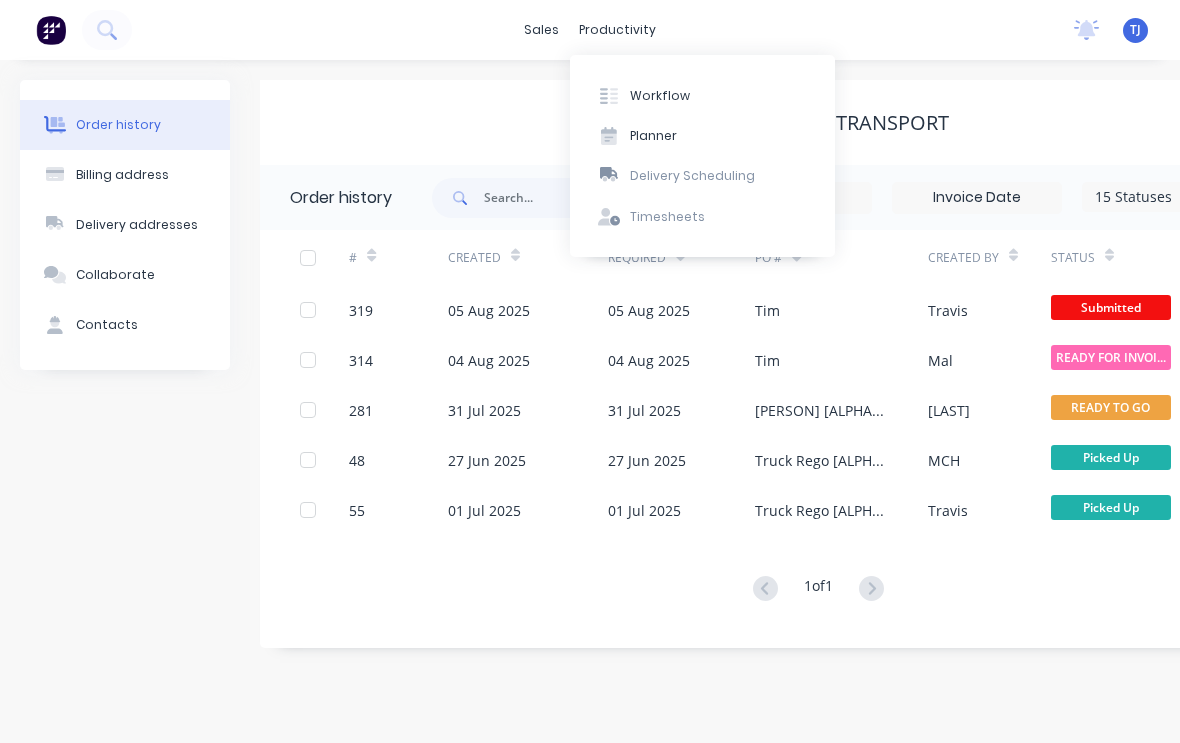 click on "Workflow" at bounding box center (702, 95) 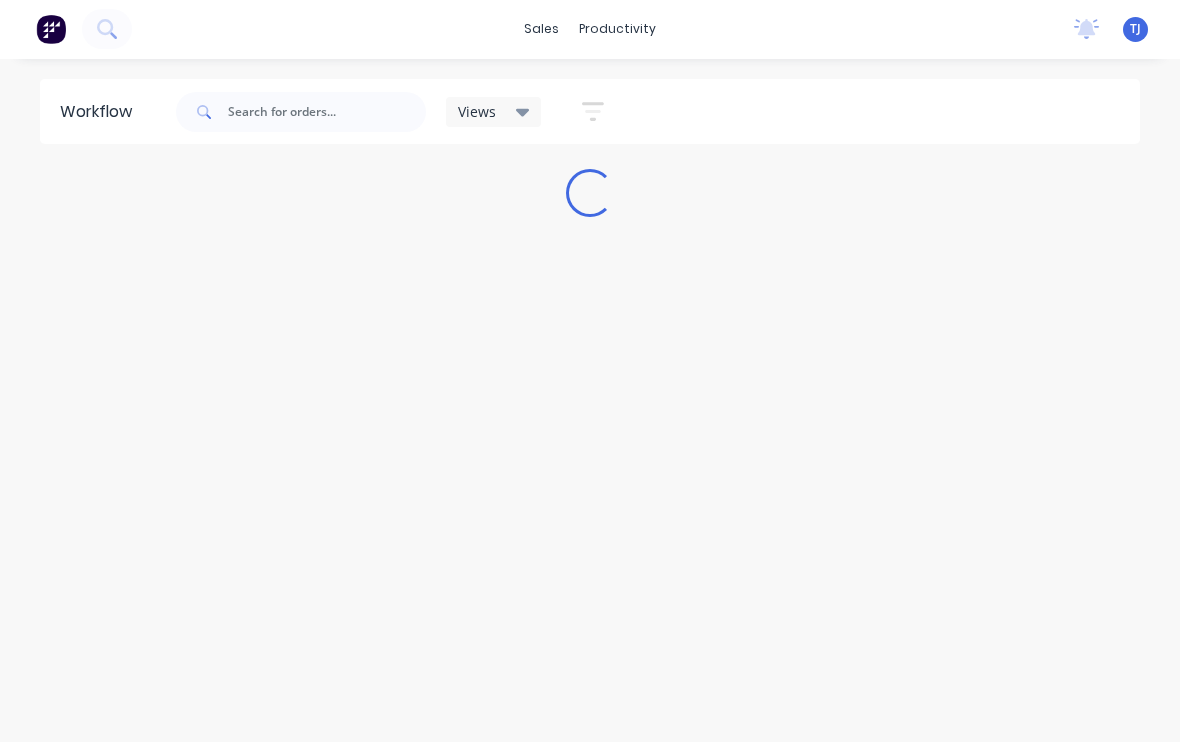 scroll, scrollTop: 1, scrollLeft: 0, axis: vertical 